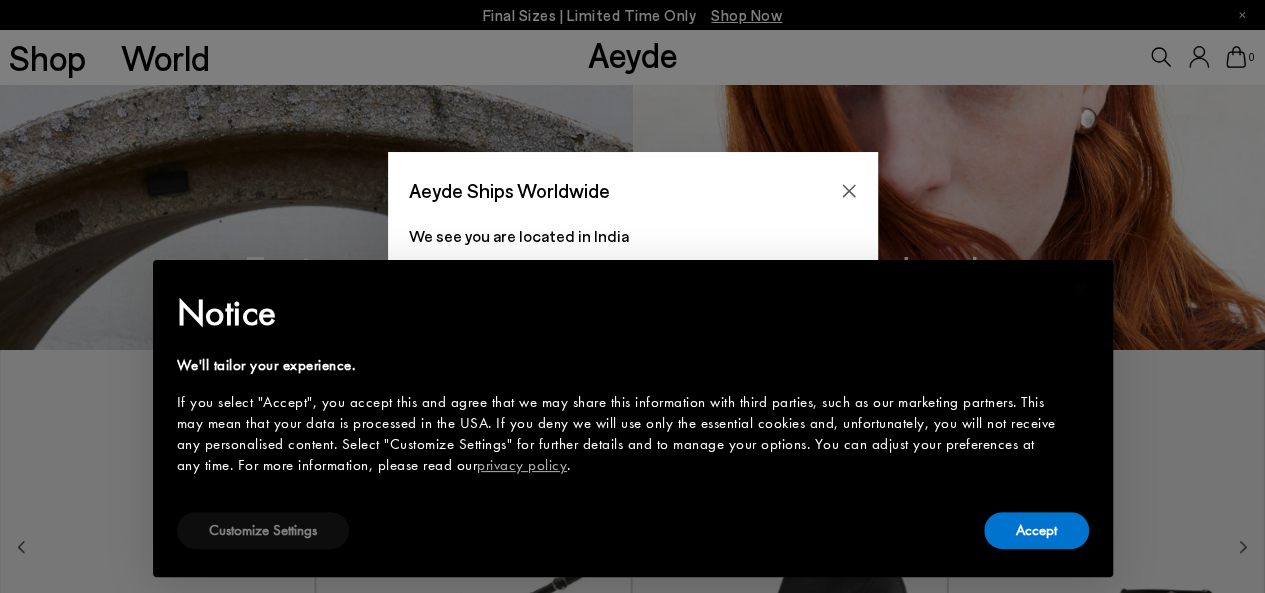 scroll, scrollTop: 806, scrollLeft: 0, axis: vertical 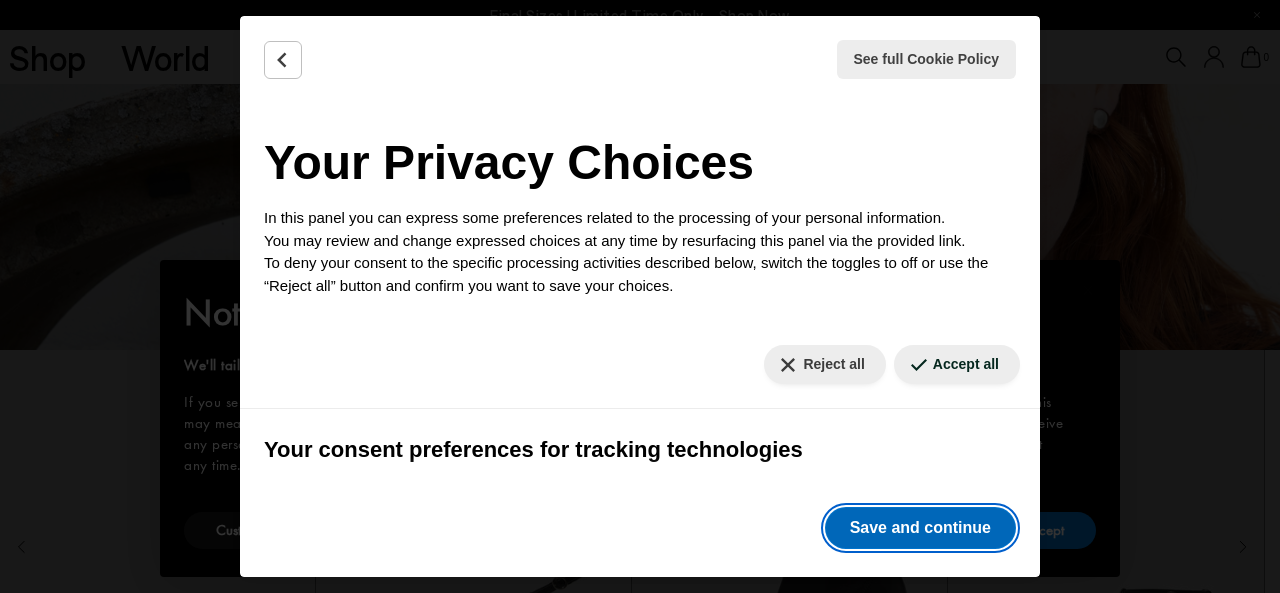 click on "Save and continue" at bounding box center [920, 528] 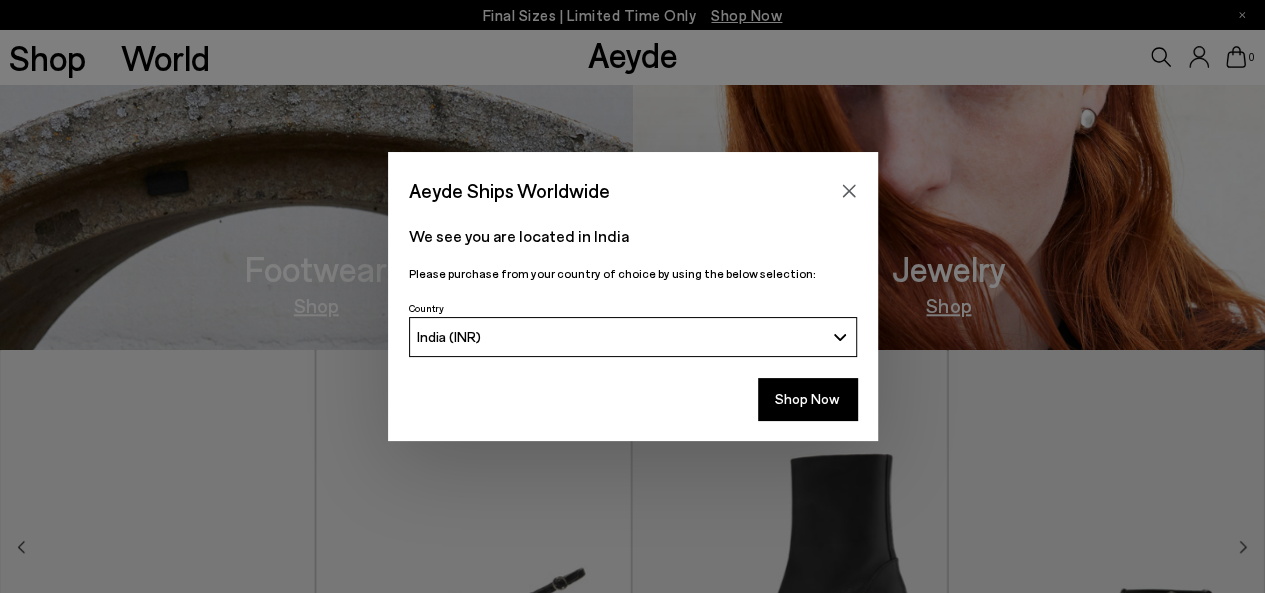 click on "India (INR)" at bounding box center [633, 337] 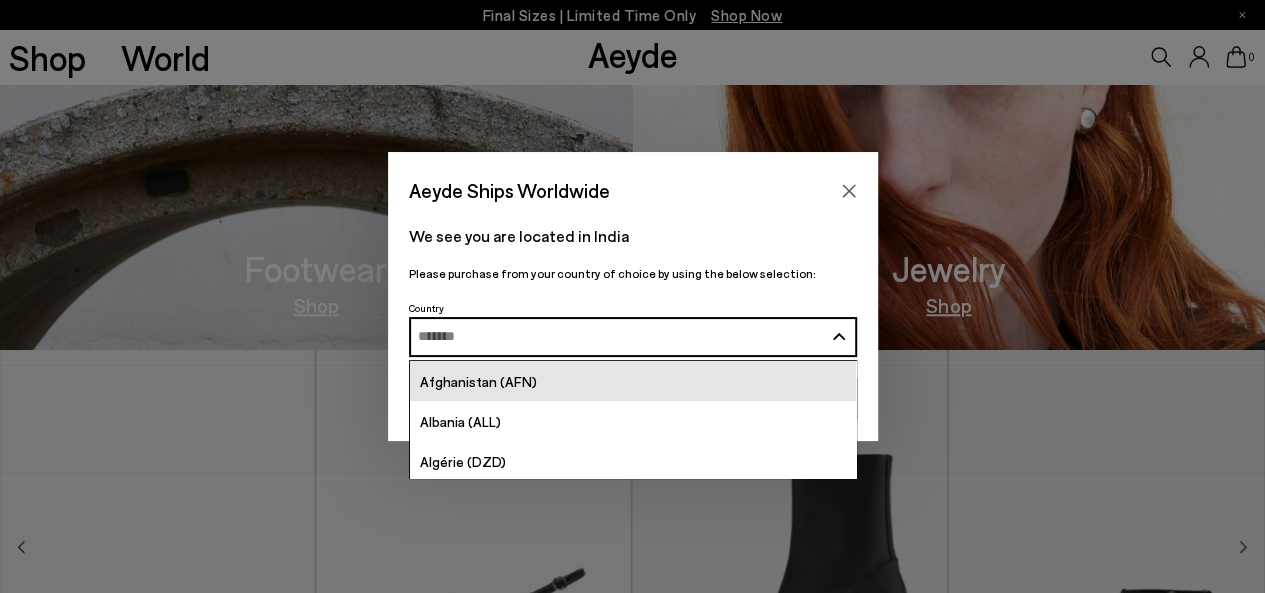 click on "Afghanistan (AFN)" at bounding box center (633, 381) 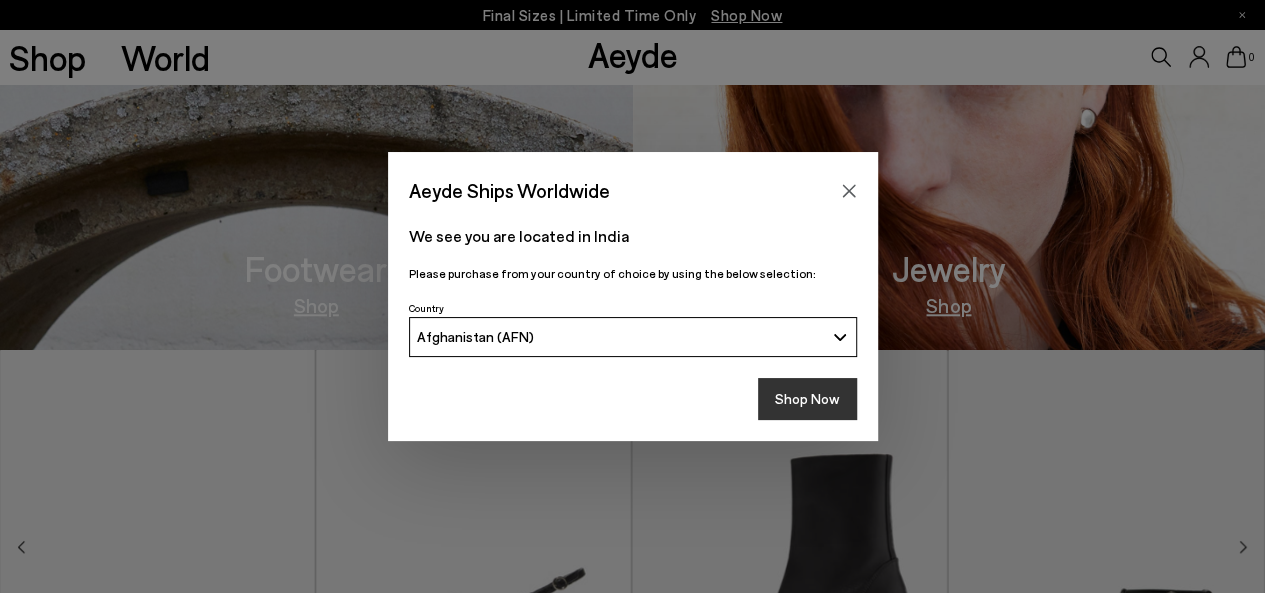 click on "Shop Now" at bounding box center (807, 399) 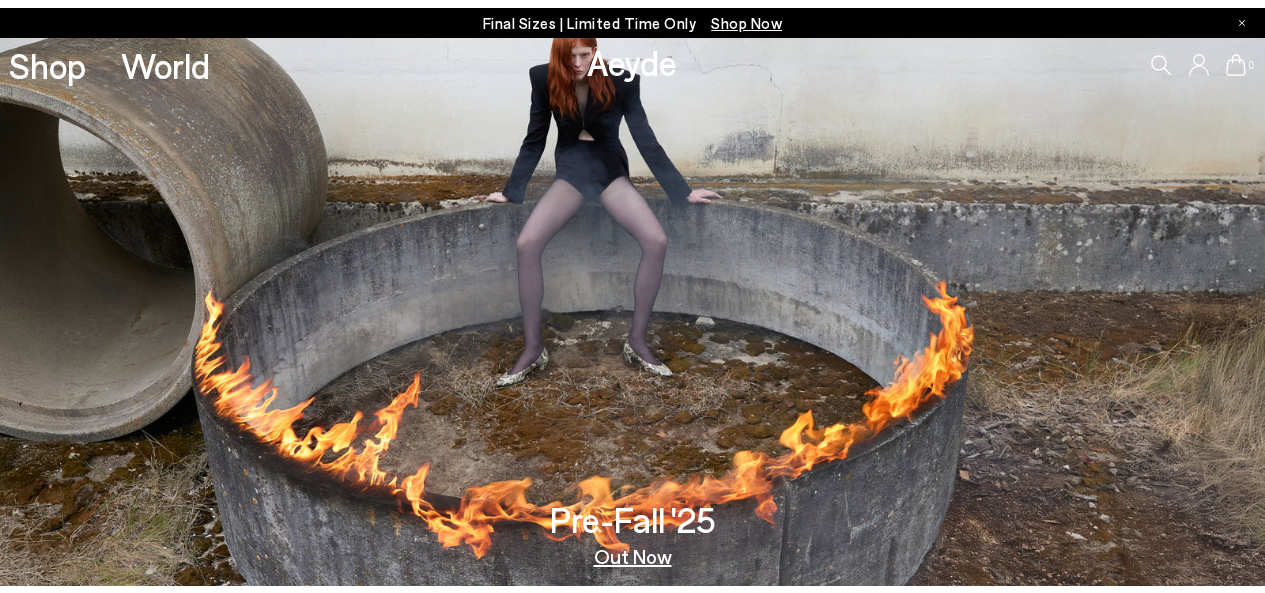 scroll, scrollTop: 0, scrollLeft: 0, axis: both 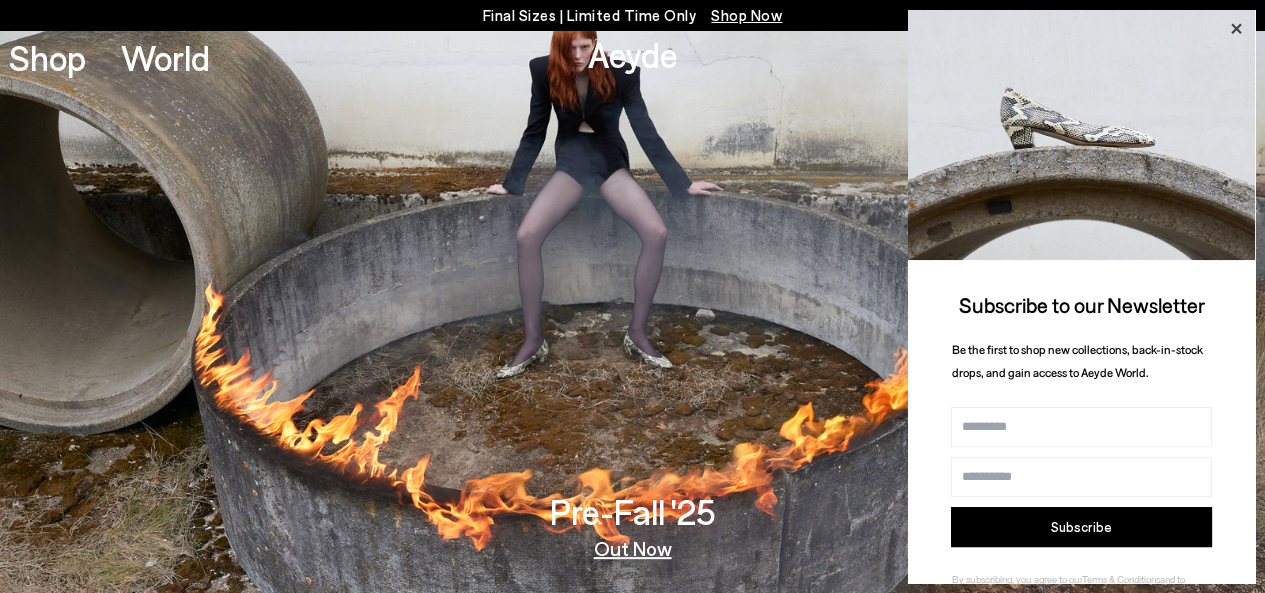 click 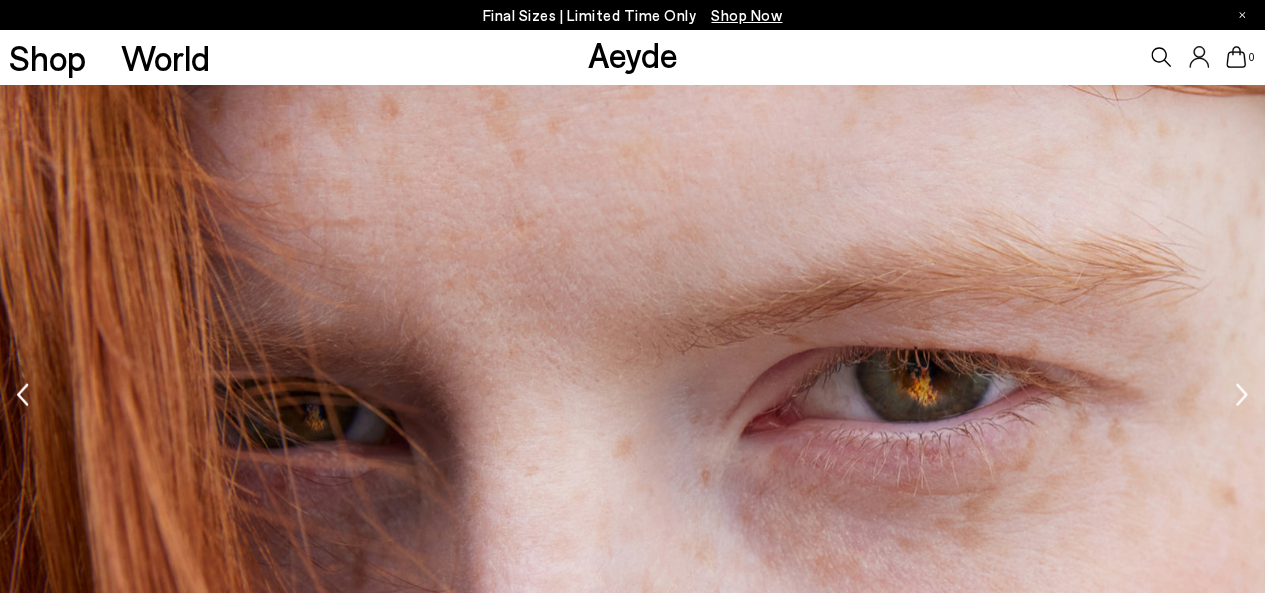 scroll, scrollTop: 2802, scrollLeft: 0, axis: vertical 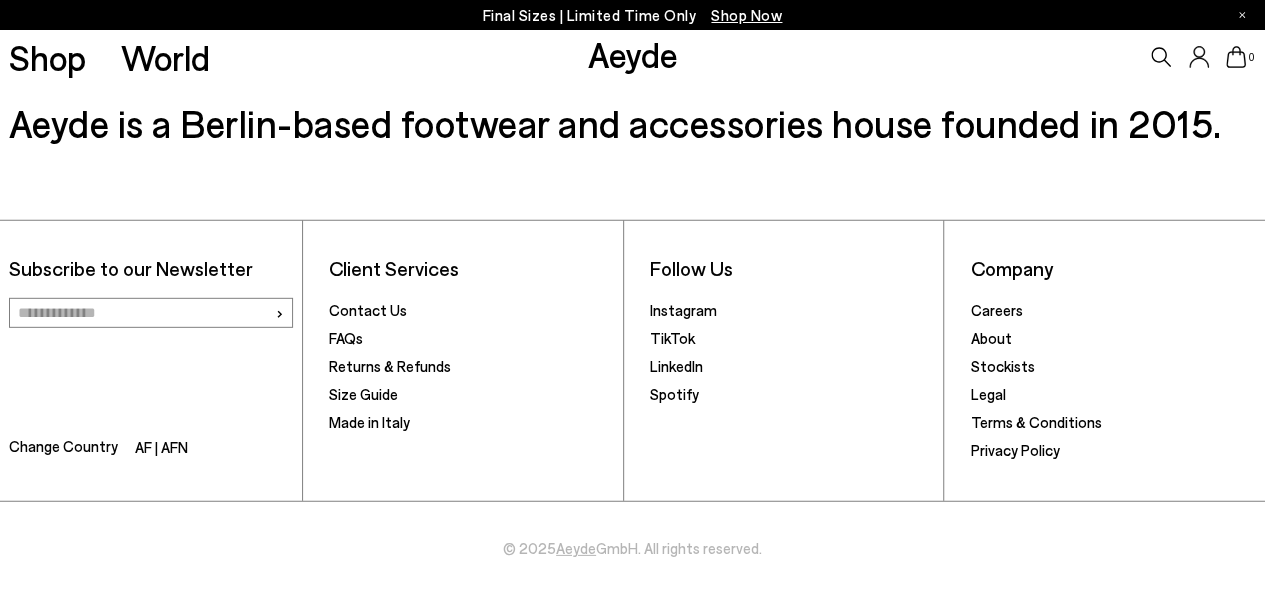 drag, startPoint x: 776, startPoint y: 537, endPoint x: 790, endPoint y: 539, distance: 14.142136 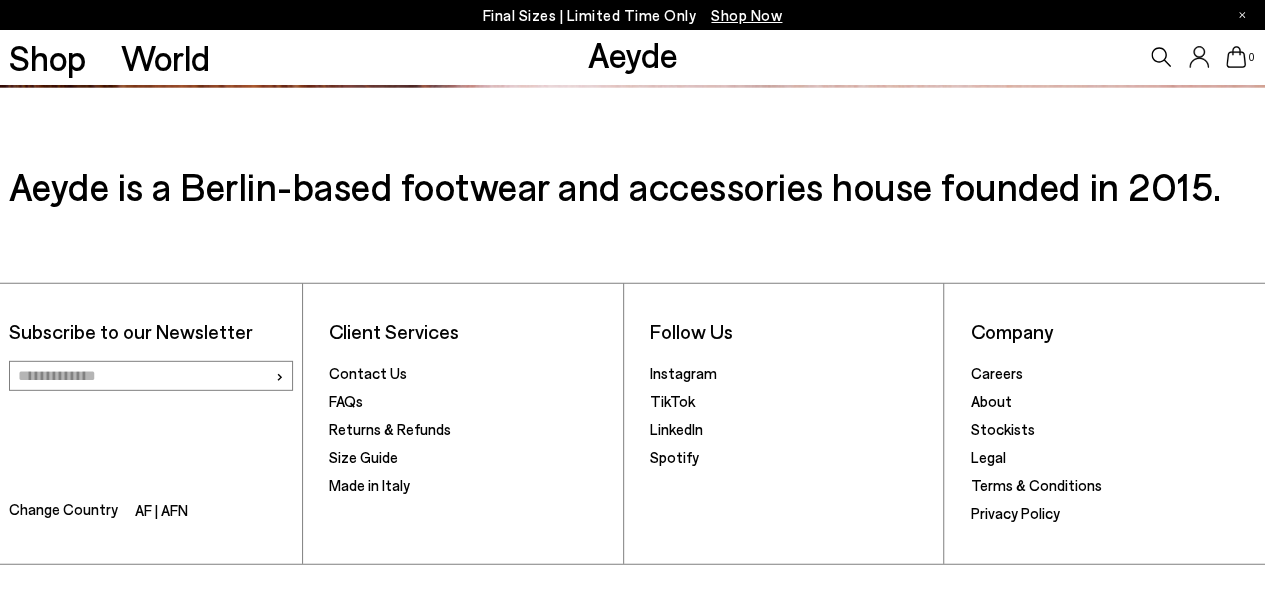 scroll, scrollTop: 2802, scrollLeft: 0, axis: vertical 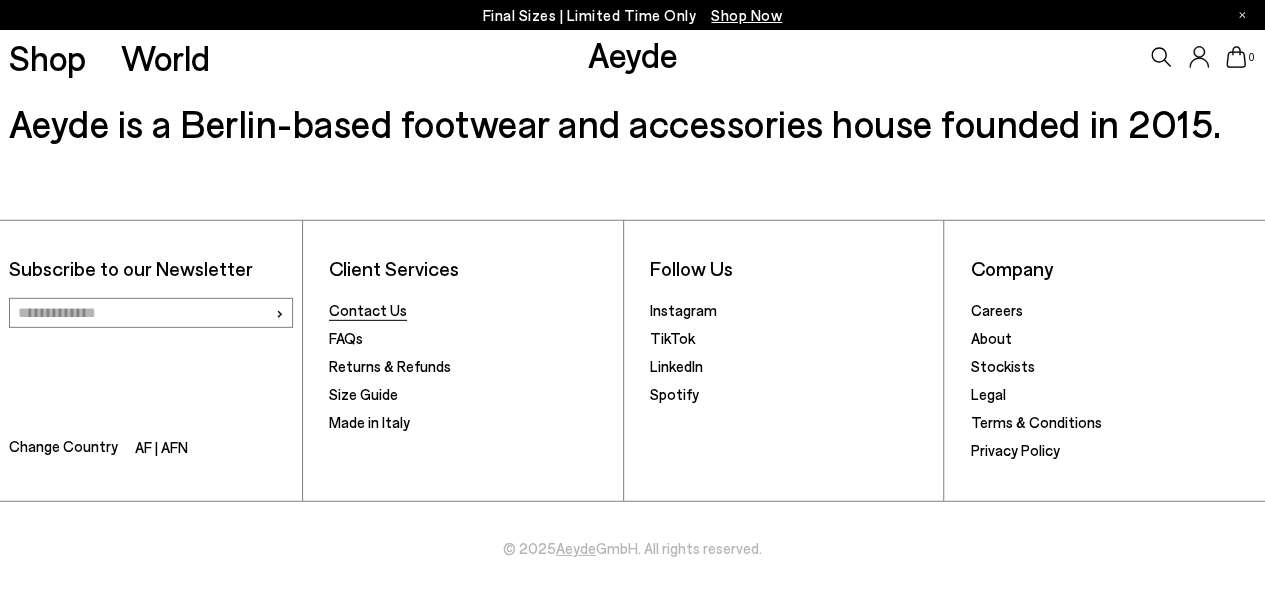 click on "Contact Us" at bounding box center [368, 310] 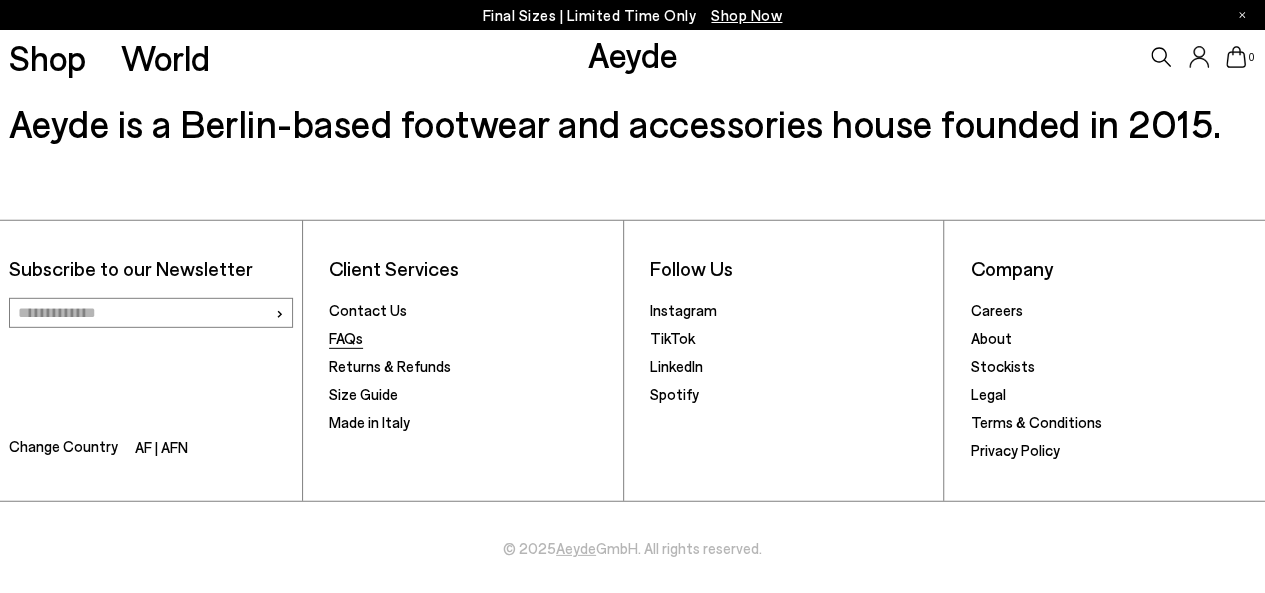 click on "FAQs" at bounding box center [346, 338] 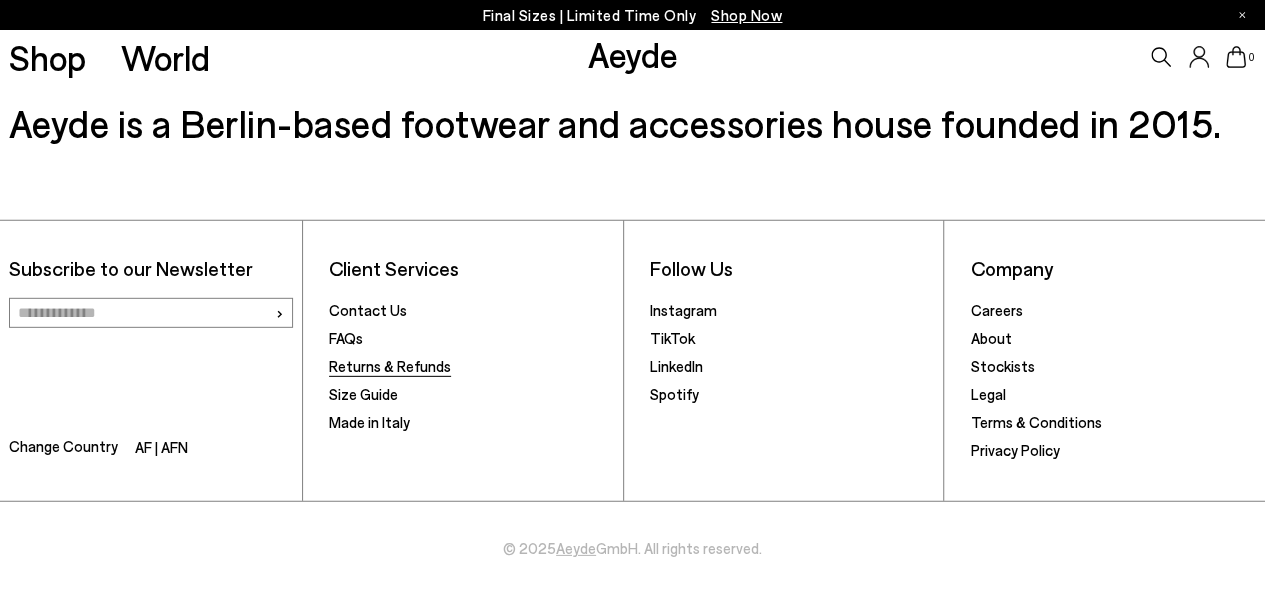 click on "Returns & Refunds" at bounding box center (390, 366) 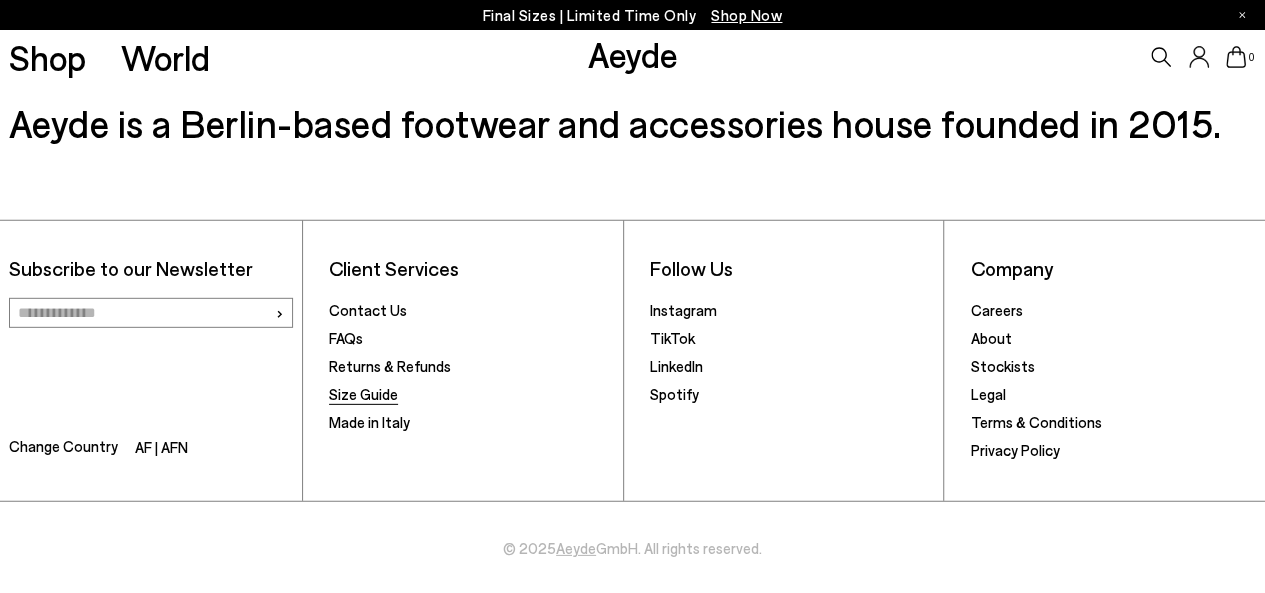 click on "Size Guide" at bounding box center [363, 394] 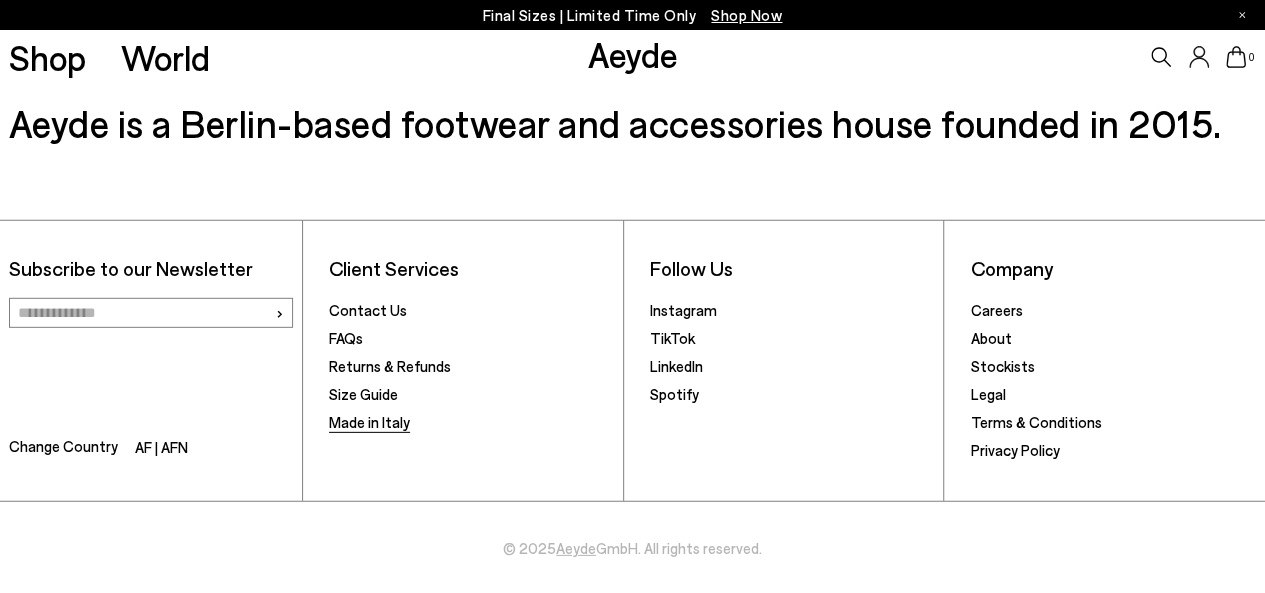 click on "Made in Italy" at bounding box center (369, 422) 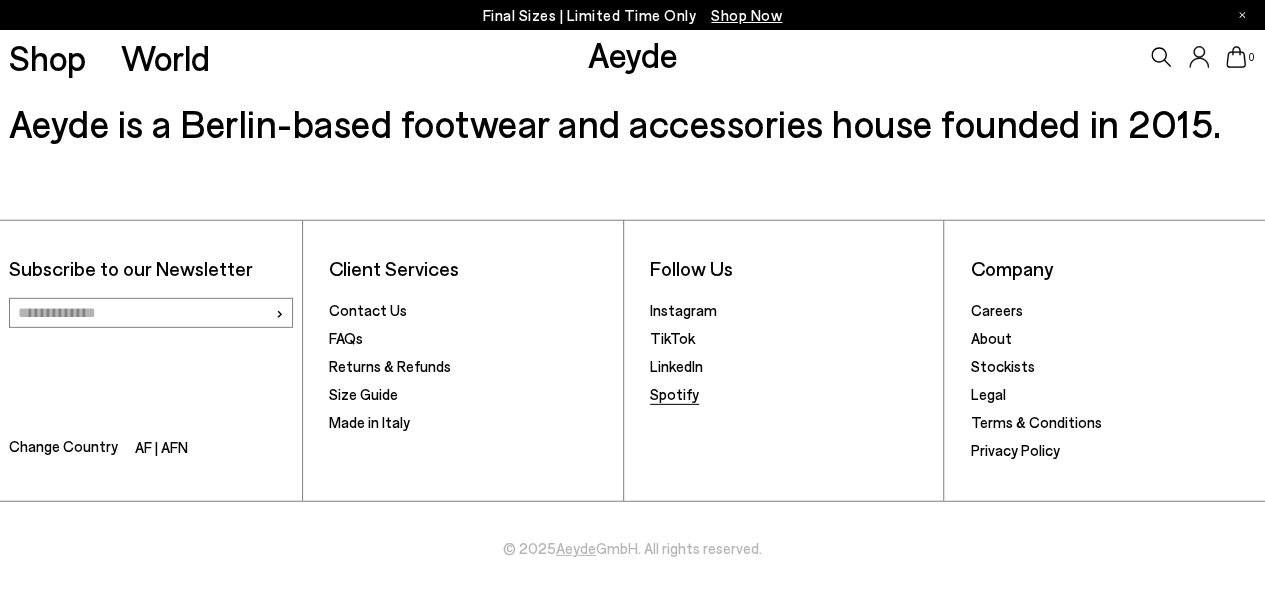click on "Spotify" at bounding box center (674, 394) 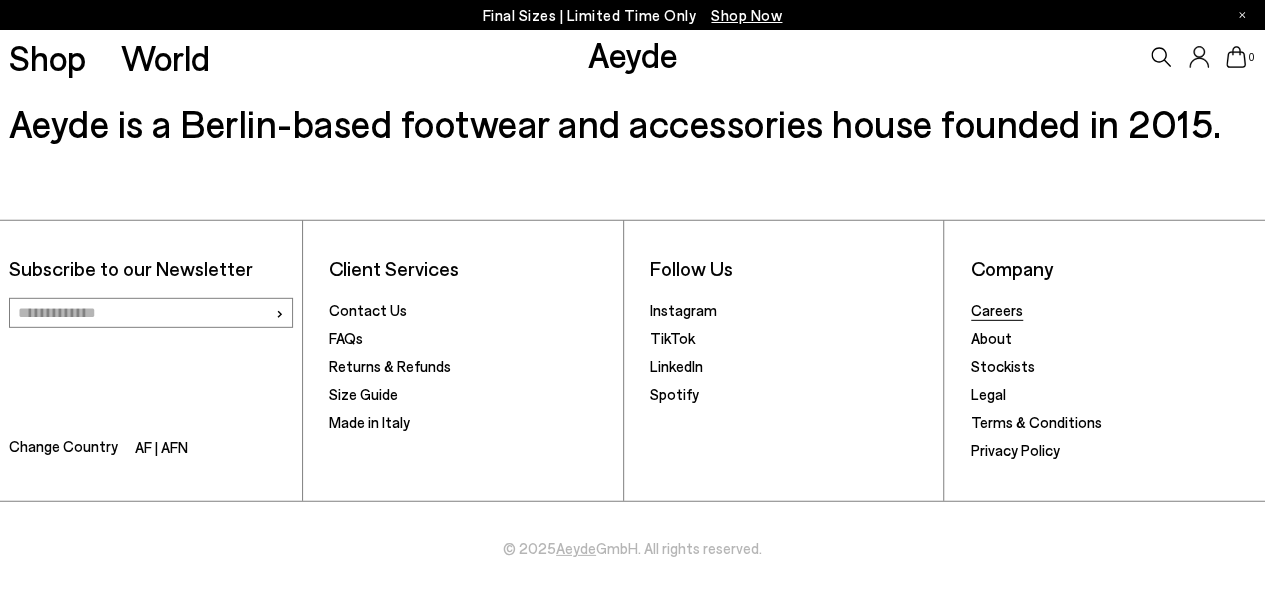 click on "Careers" at bounding box center [997, 310] 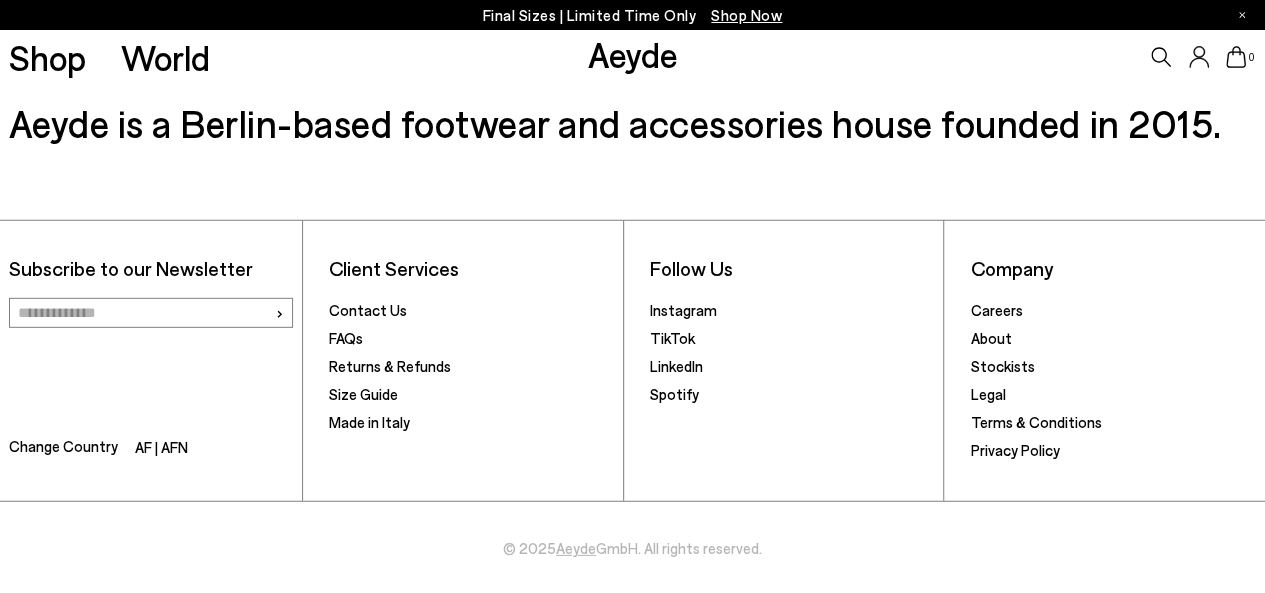click on "About" at bounding box center [1114, 340] 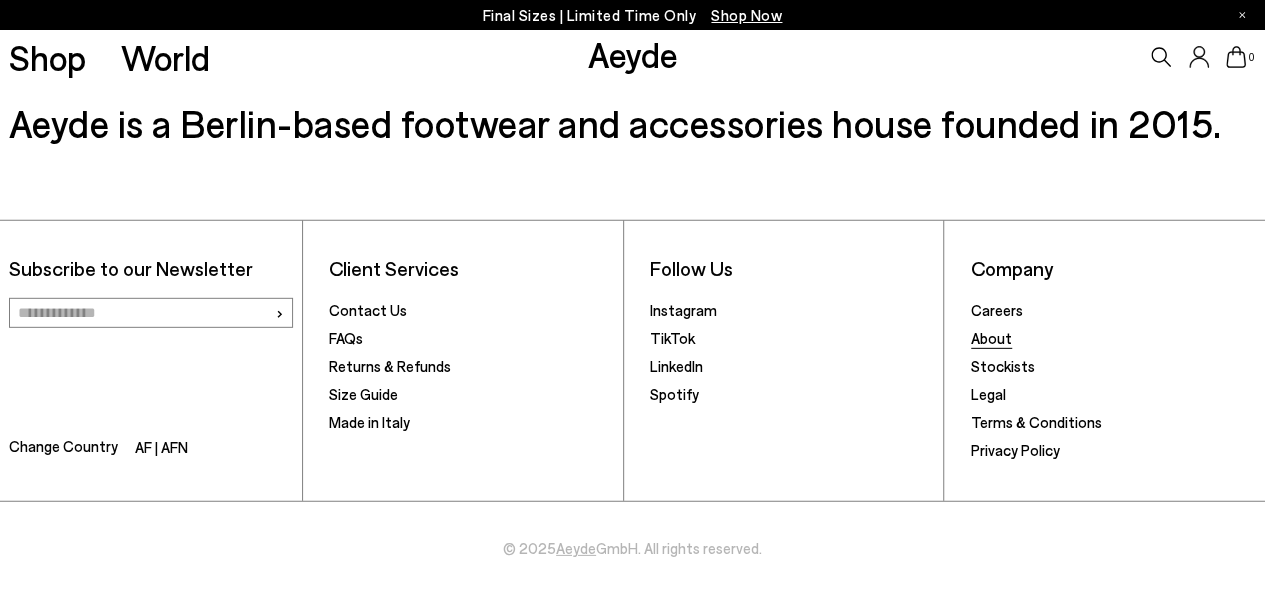 click on "About" at bounding box center (991, 338) 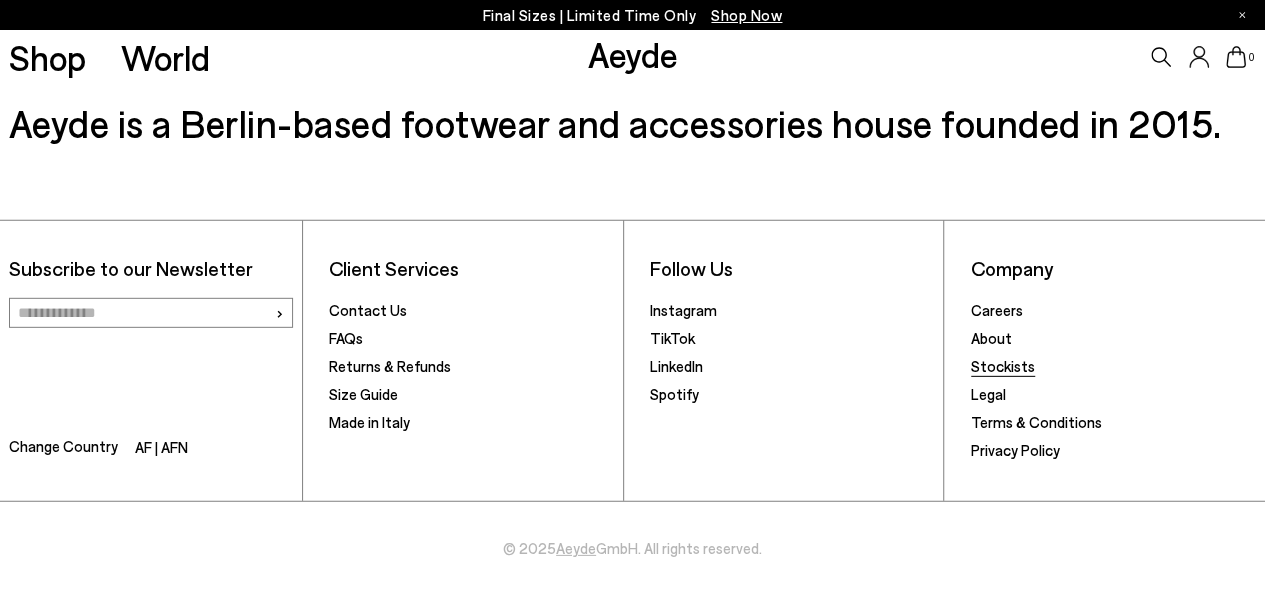 click on "Stockists" at bounding box center (1003, 366) 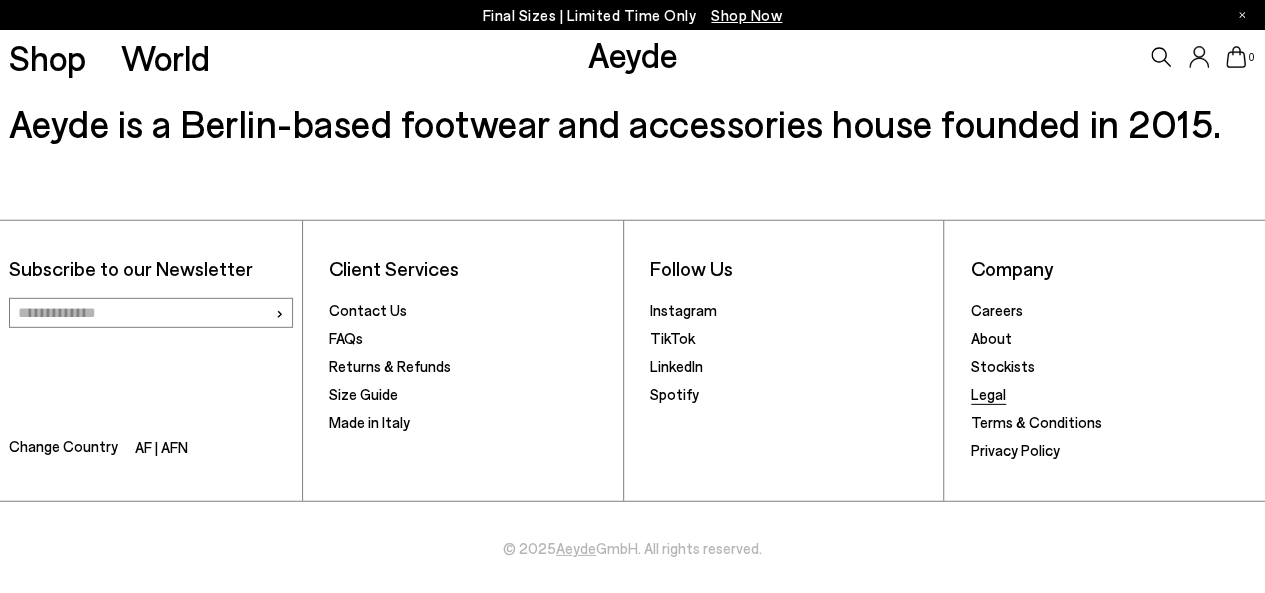 click on "Legal" at bounding box center (988, 394) 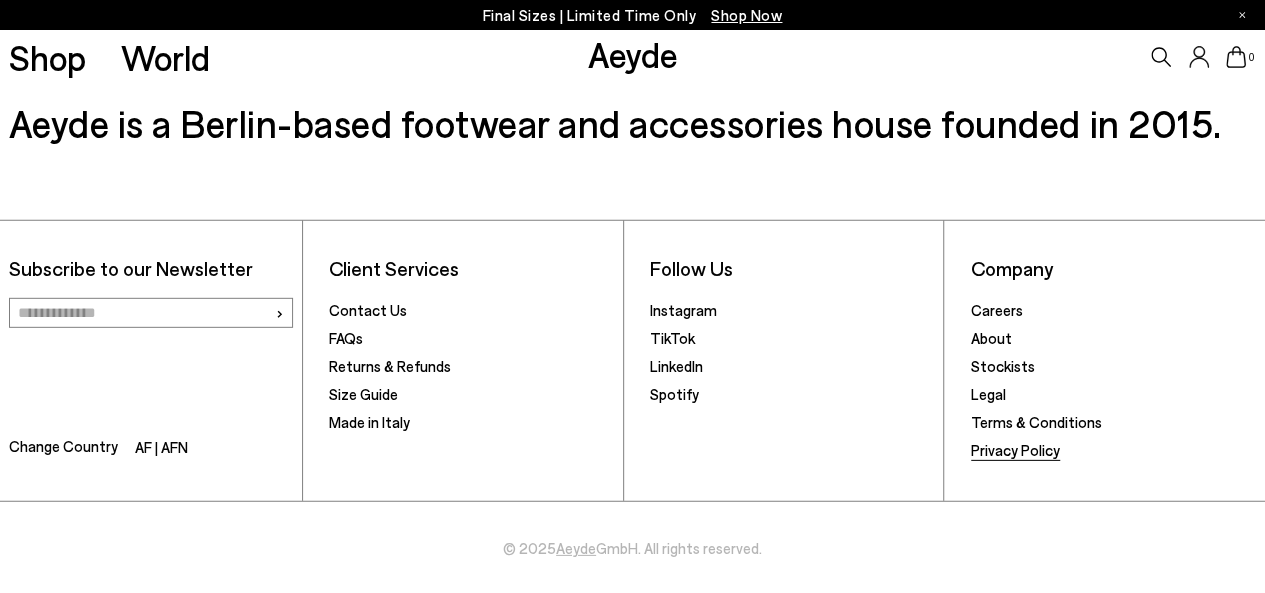 click on "Privacy Policy" at bounding box center [1015, 450] 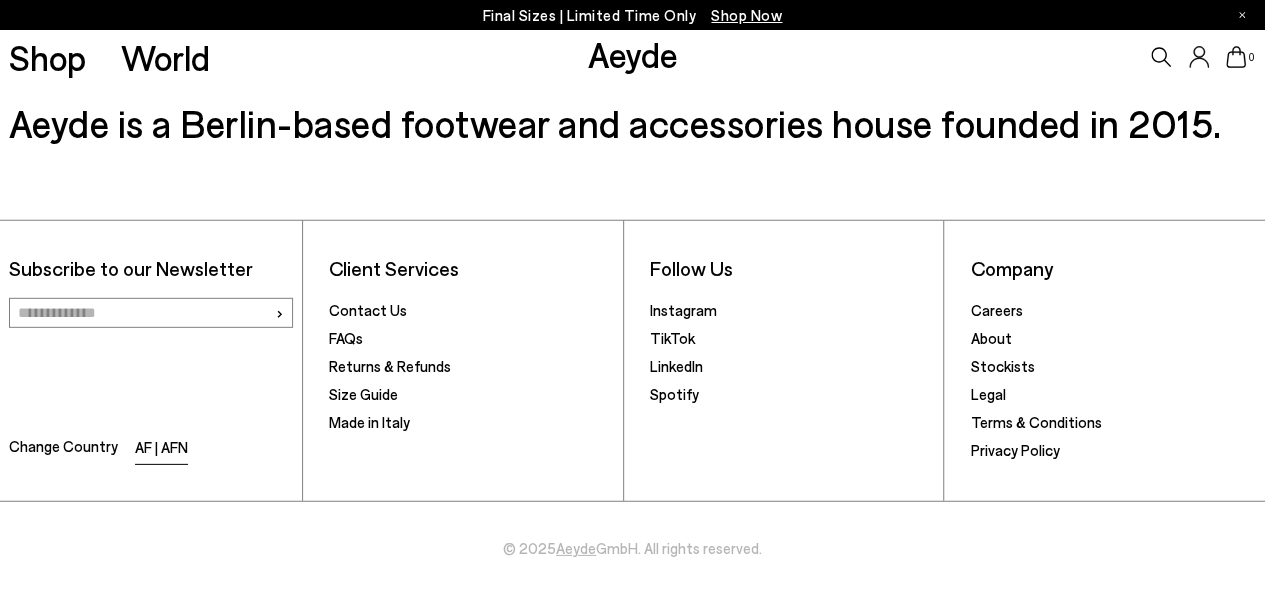 click on "AF  |  AFN" at bounding box center [161, 449] 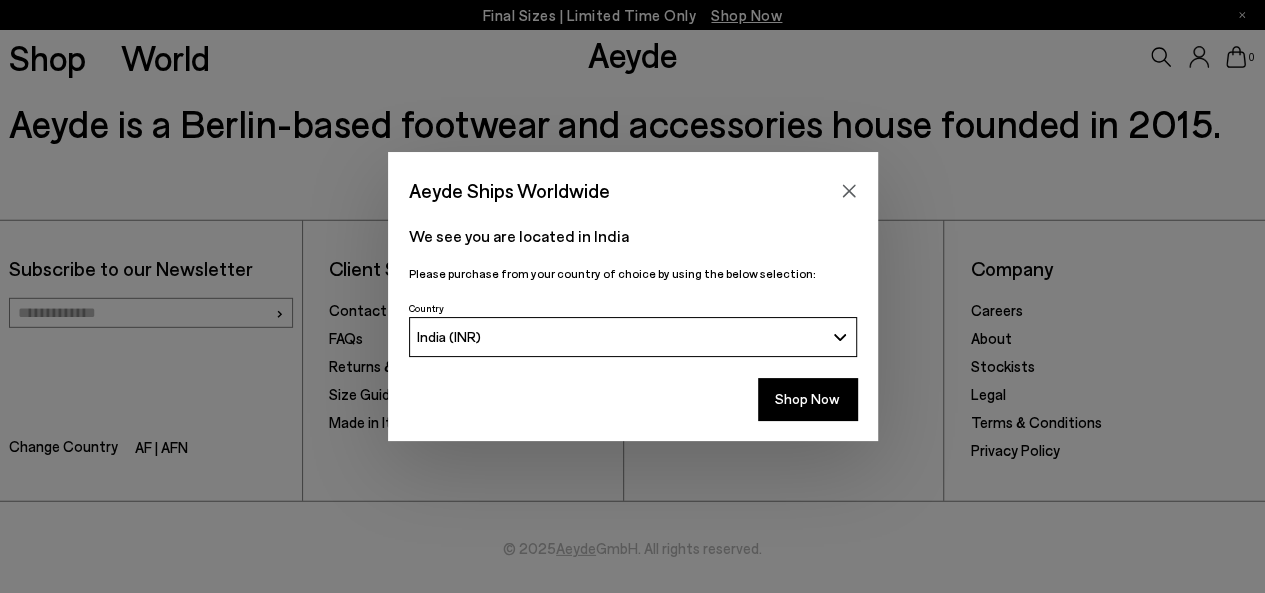 click on "India (INR)" at bounding box center (620, 336) 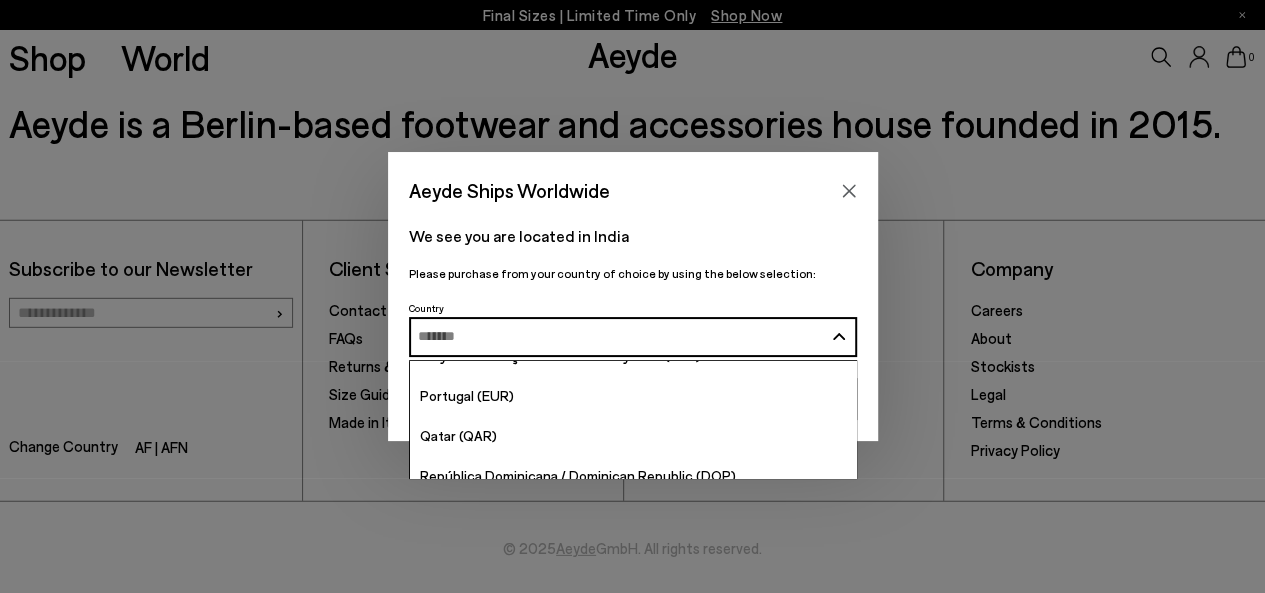 scroll, scrollTop: 8122, scrollLeft: 0, axis: vertical 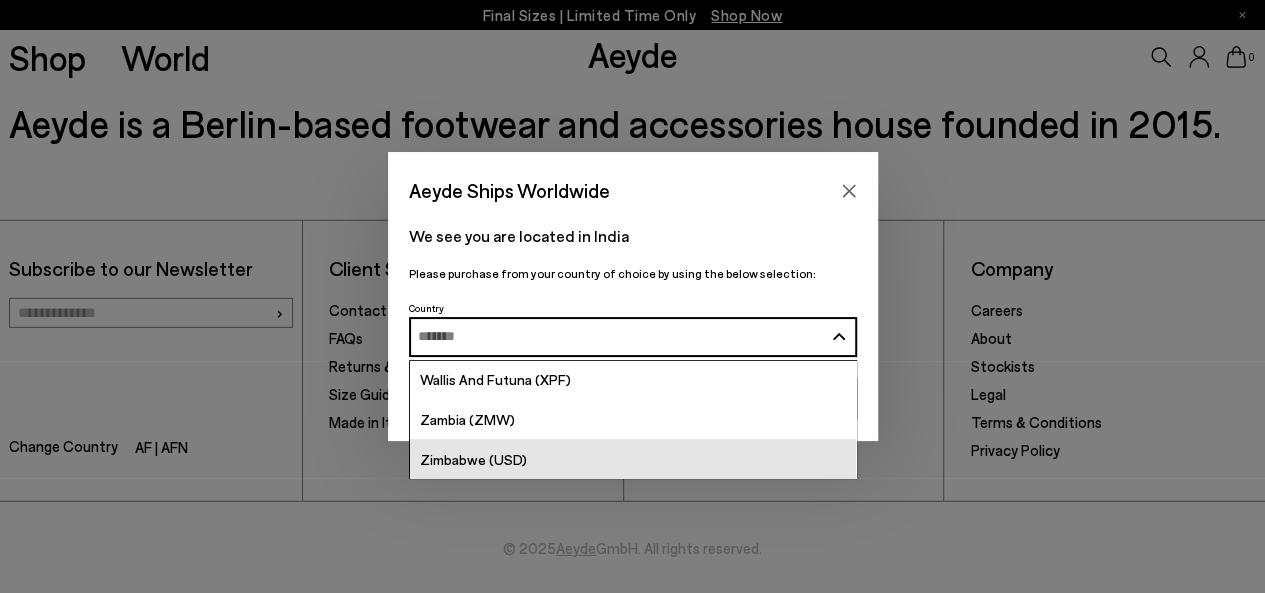 click on "Zimbabwe (USD)" at bounding box center (633, 459) 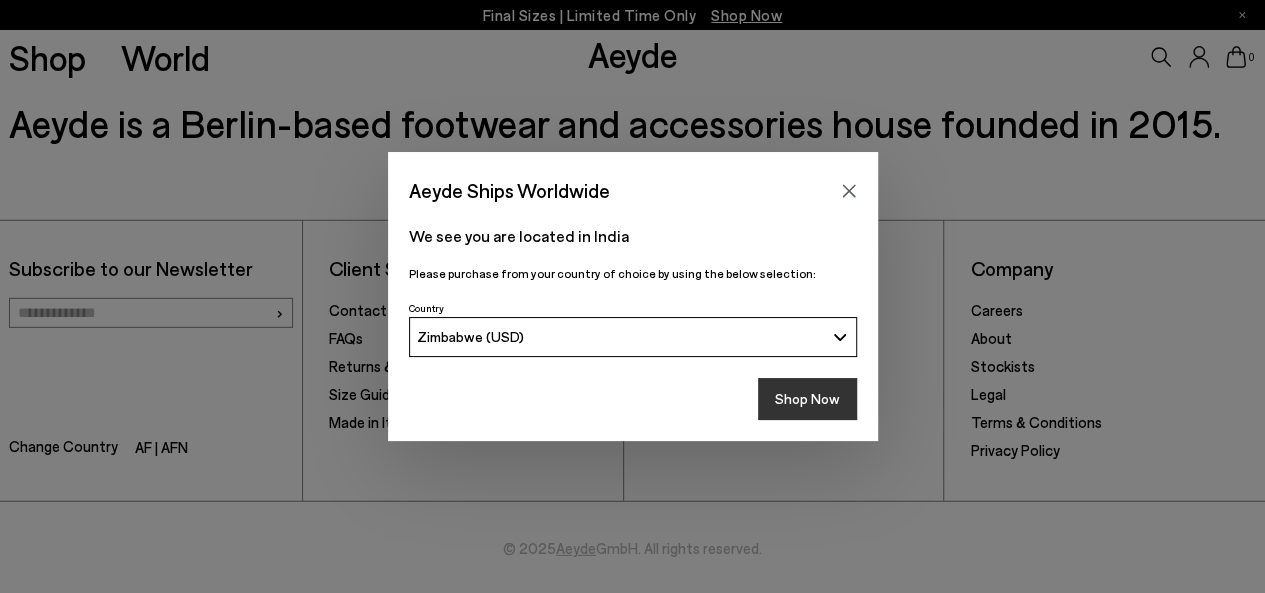 click on "Shop Now" at bounding box center (807, 399) 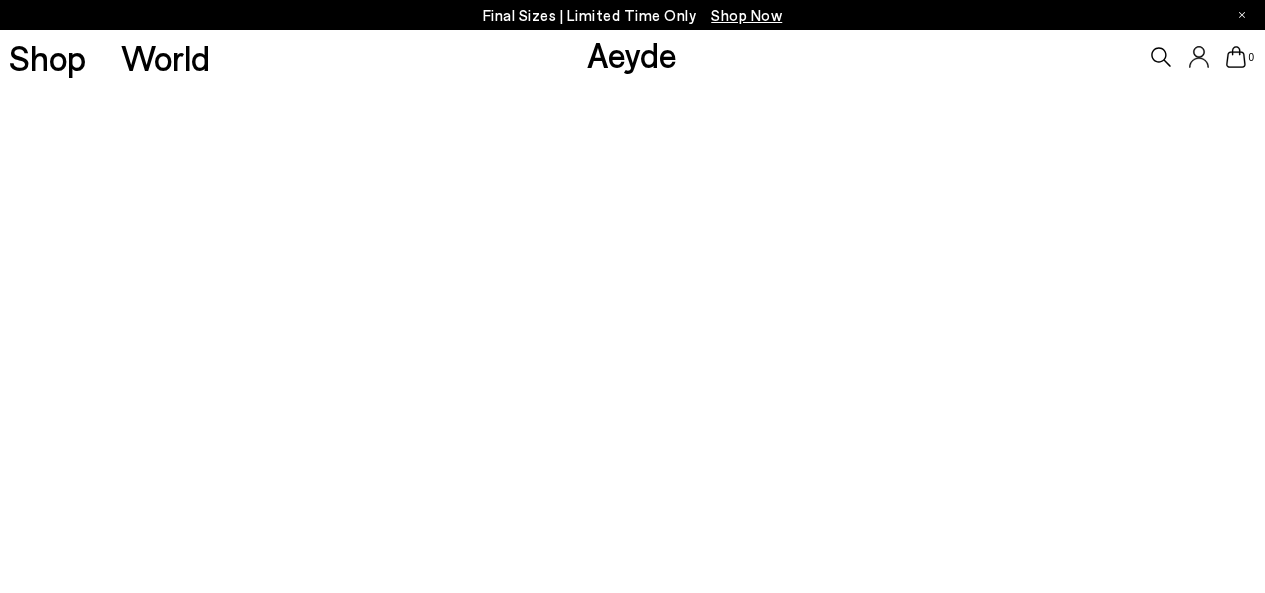 scroll, scrollTop: 0, scrollLeft: 0, axis: both 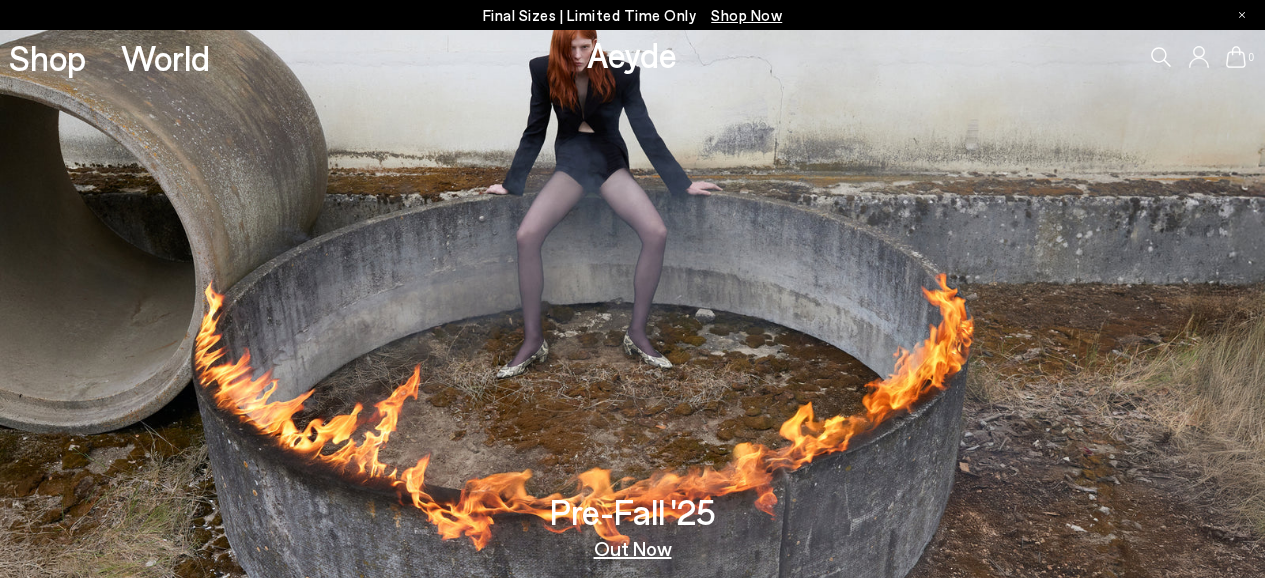 type 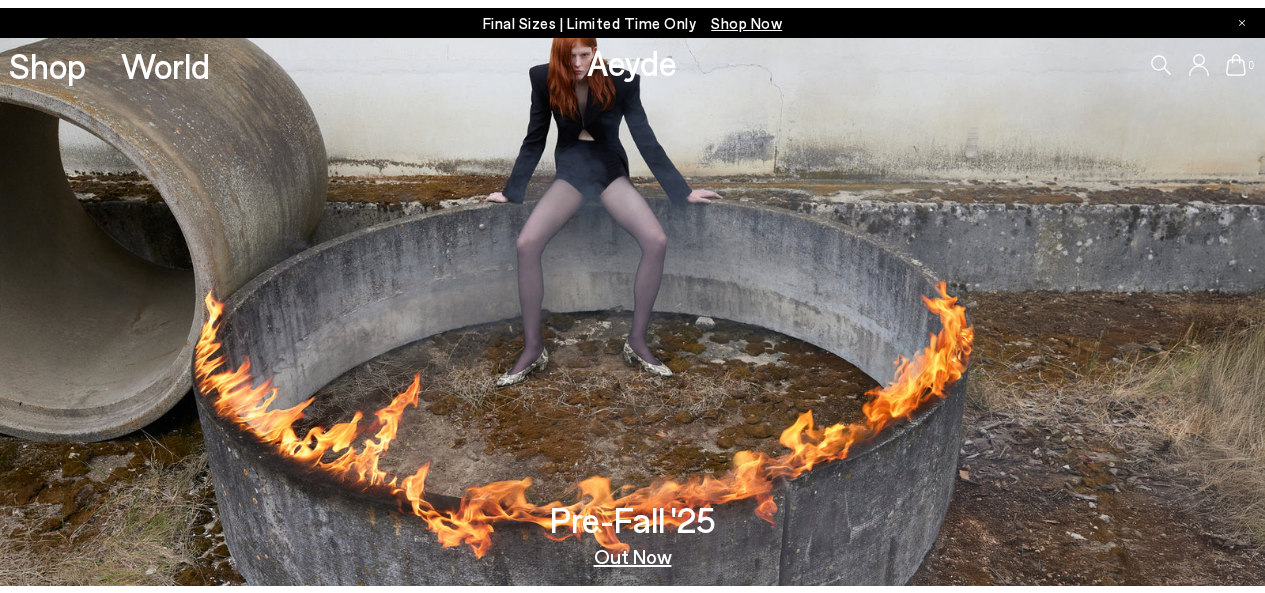 scroll, scrollTop: 0, scrollLeft: 0, axis: both 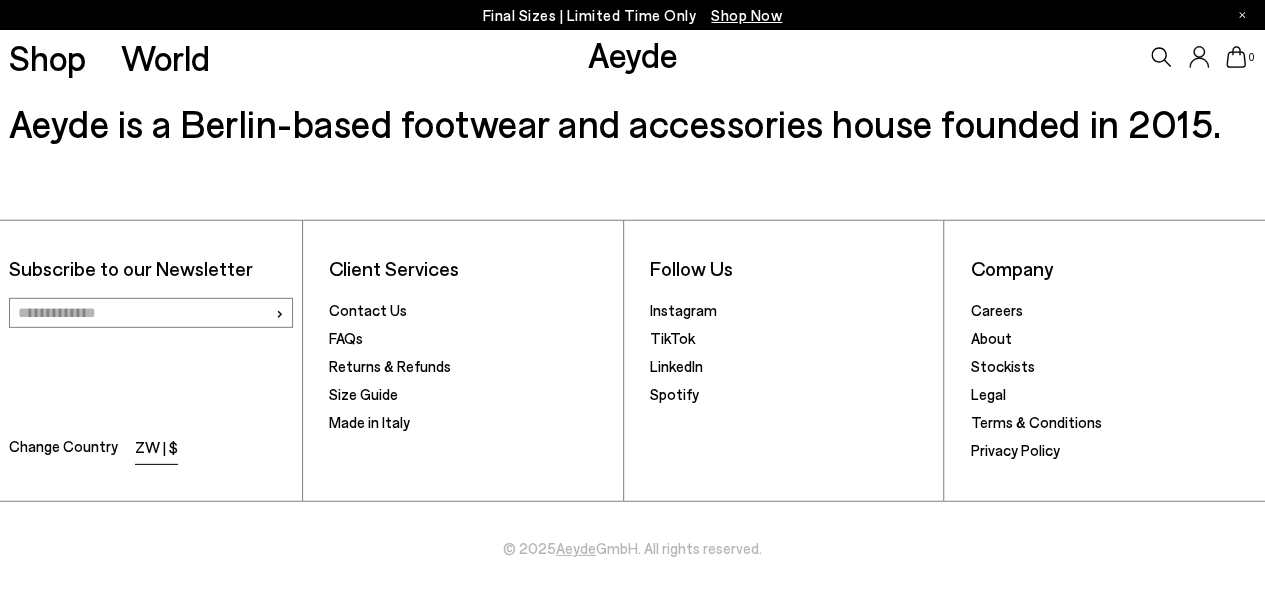 click on "ZW  |  $" at bounding box center (156, 449) 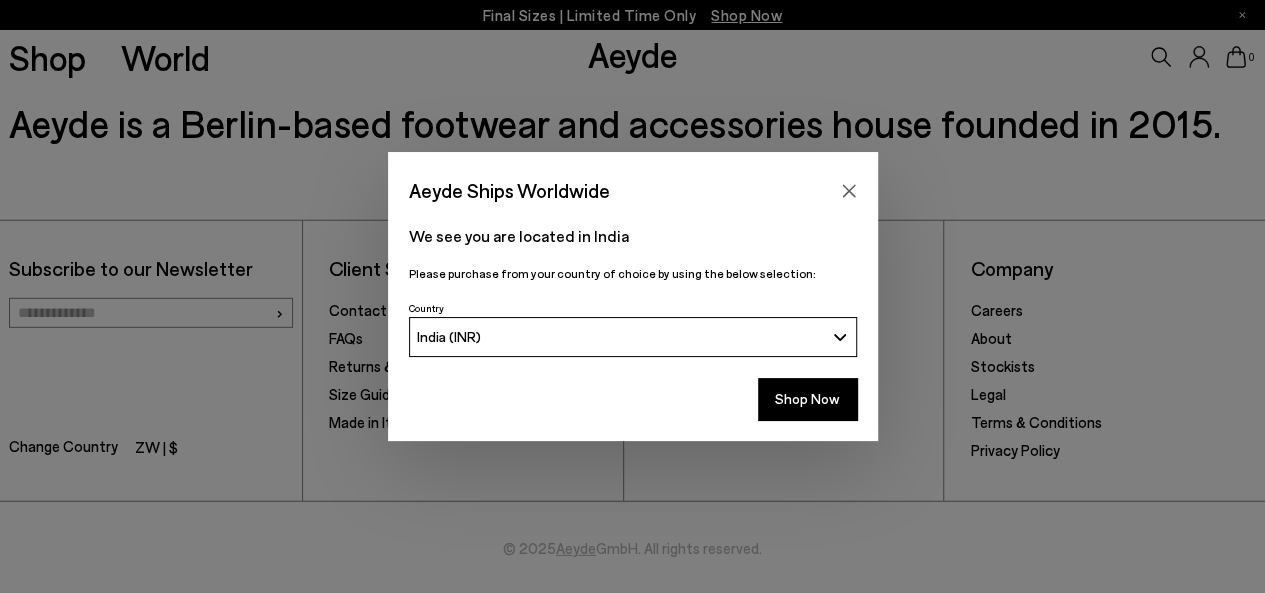 click on "India (INR)" at bounding box center (633, 337) 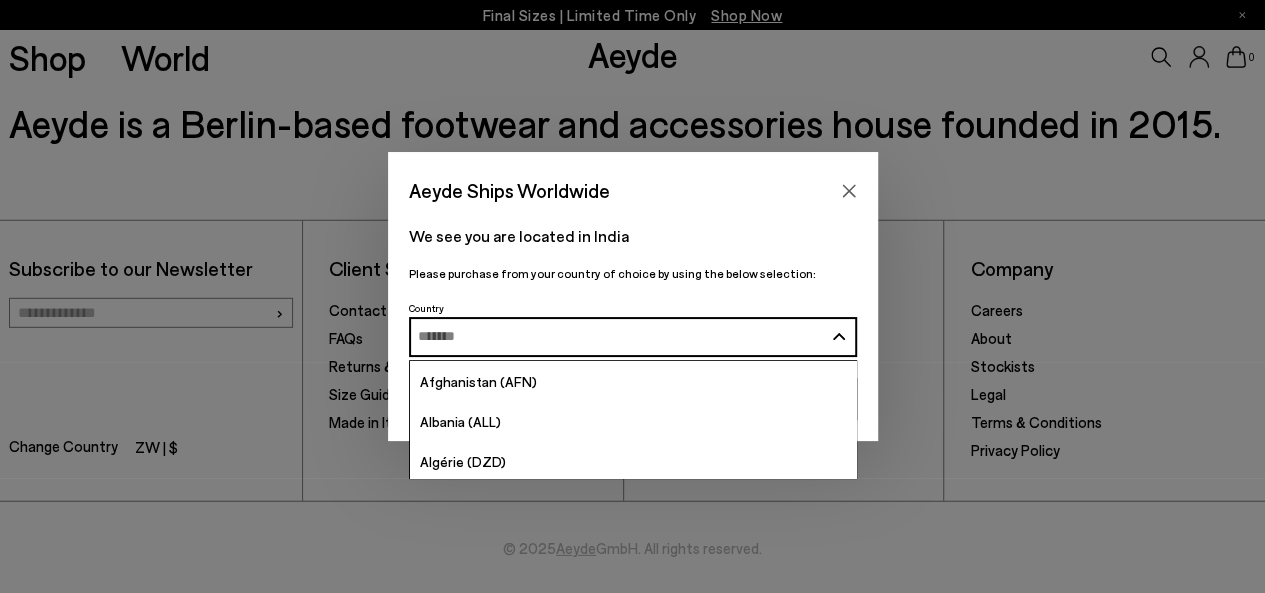 scroll, scrollTop: 8122, scrollLeft: 0, axis: vertical 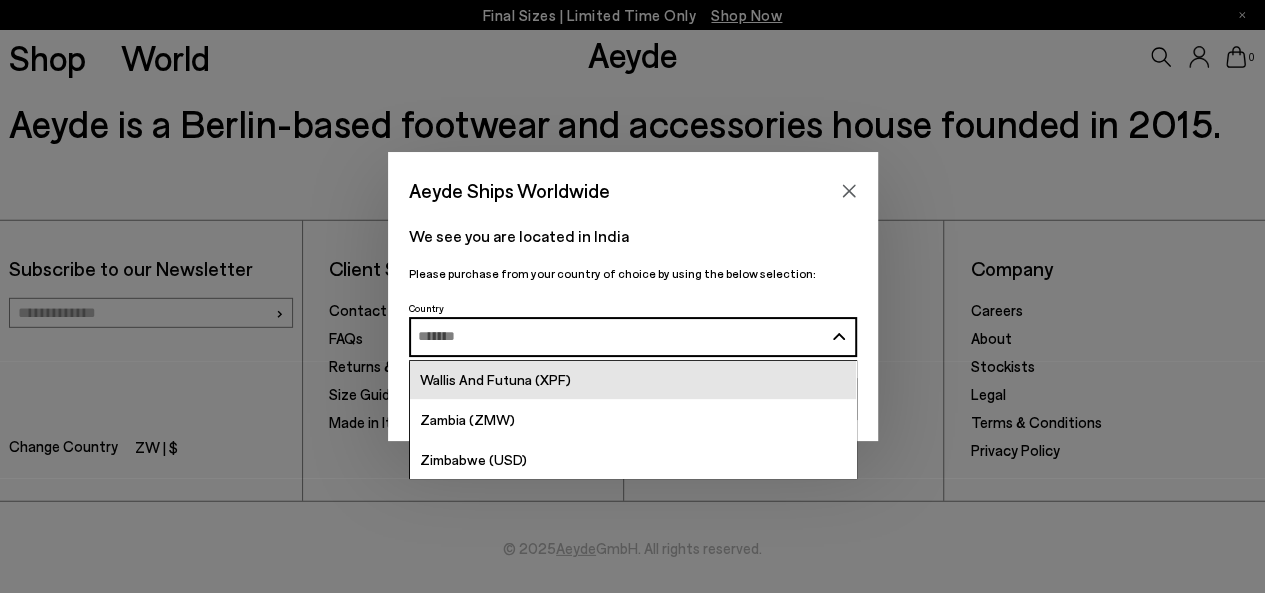 click on "Wallis and Futuna (XPF)" at bounding box center (633, 379) 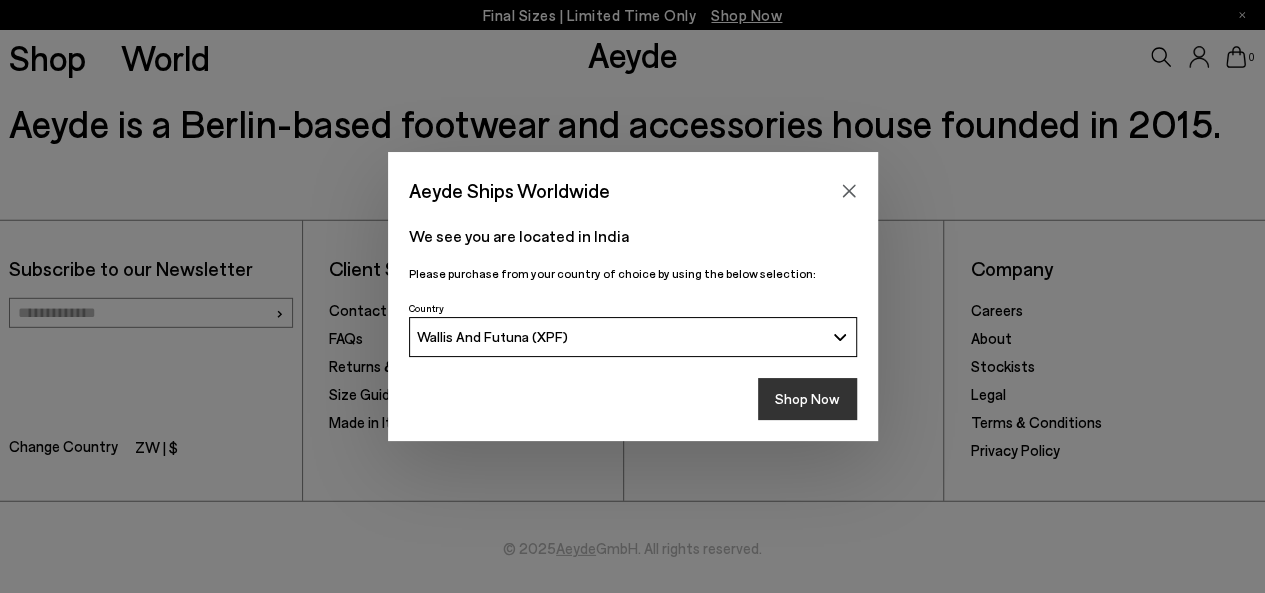 click on "Shop Now" at bounding box center (807, 399) 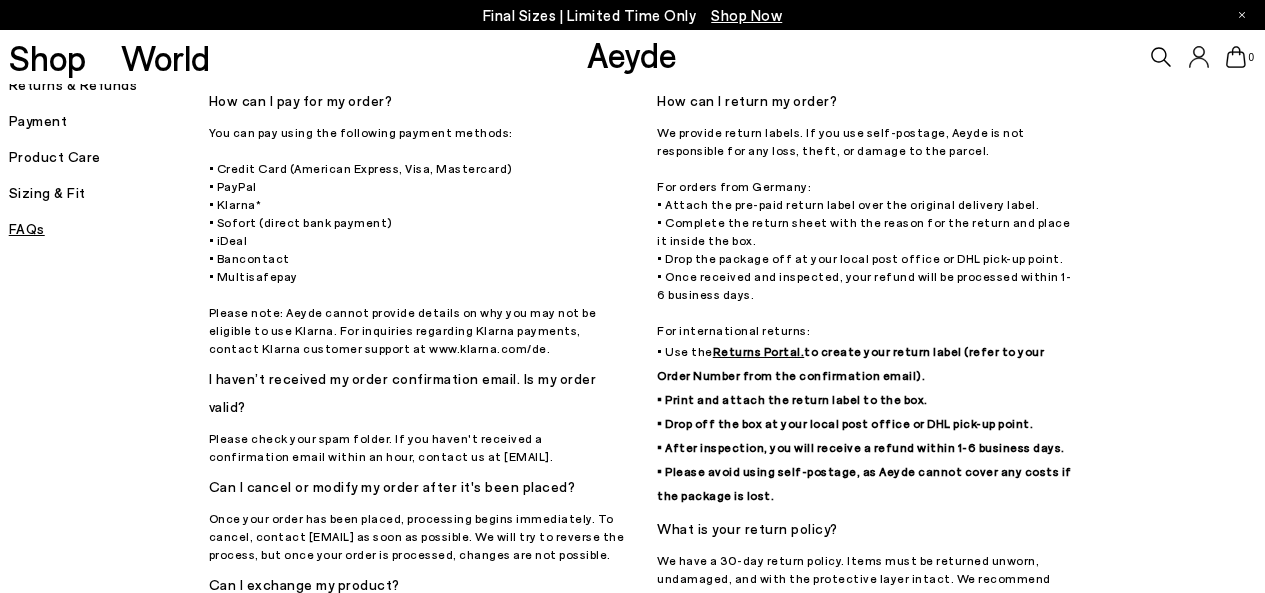 scroll, scrollTop: 0, scrollLeft: 0, axis: both 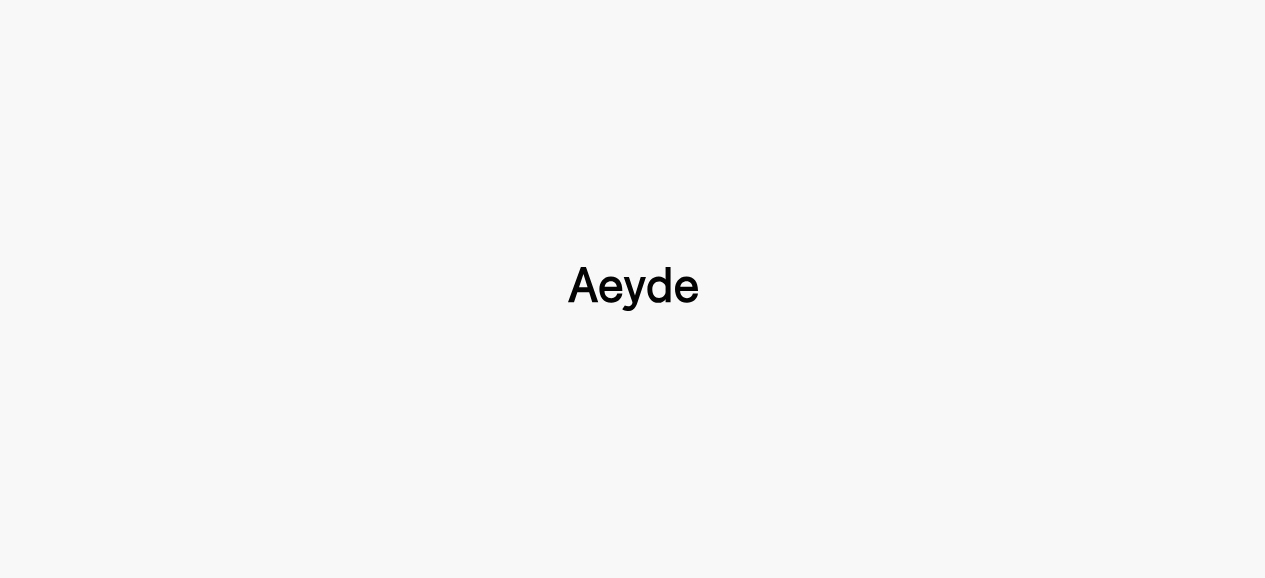 type 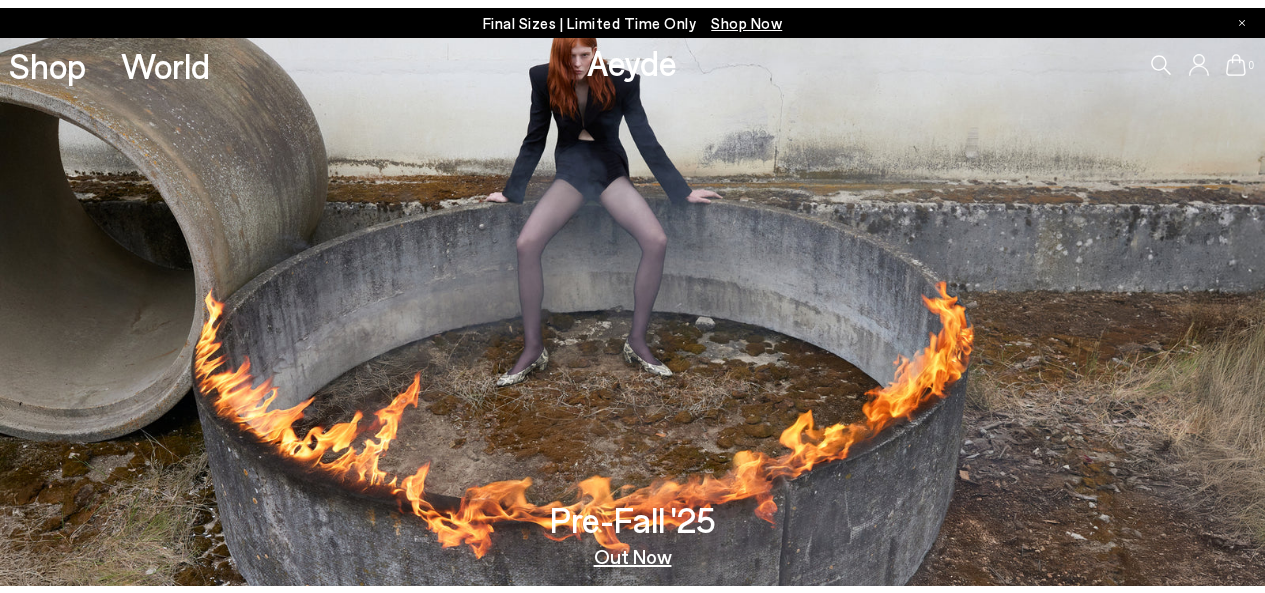 scroll, scrollTop: 0, scrollLeft: 0, axis: both 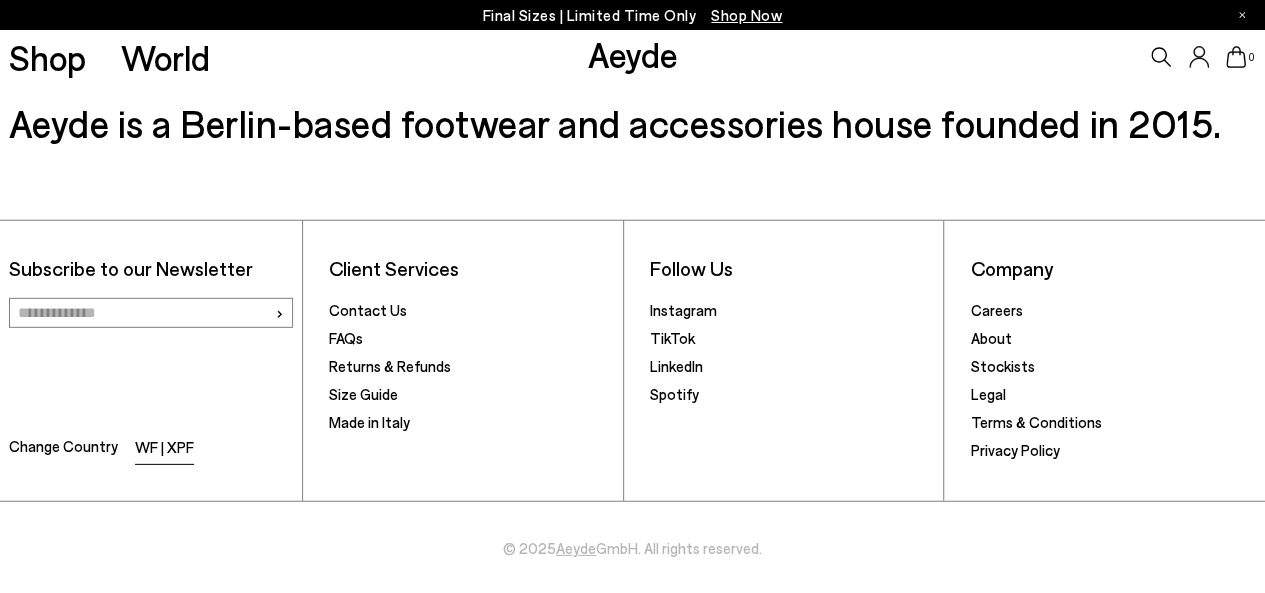 click on "WF  |  XPF" at bounding box center (164, 449) 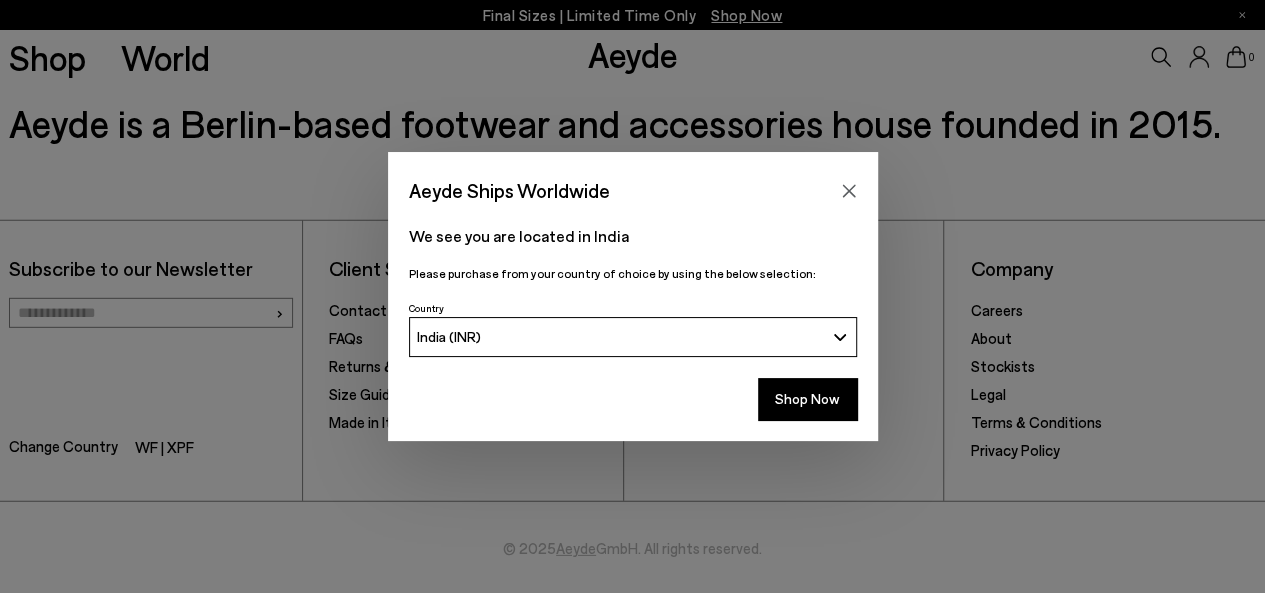 click on "Aeyde Ships Worldwide
We see you are located in India
Please purchase from your country of choice by using the below selection:" at bounding box center [632, 296] 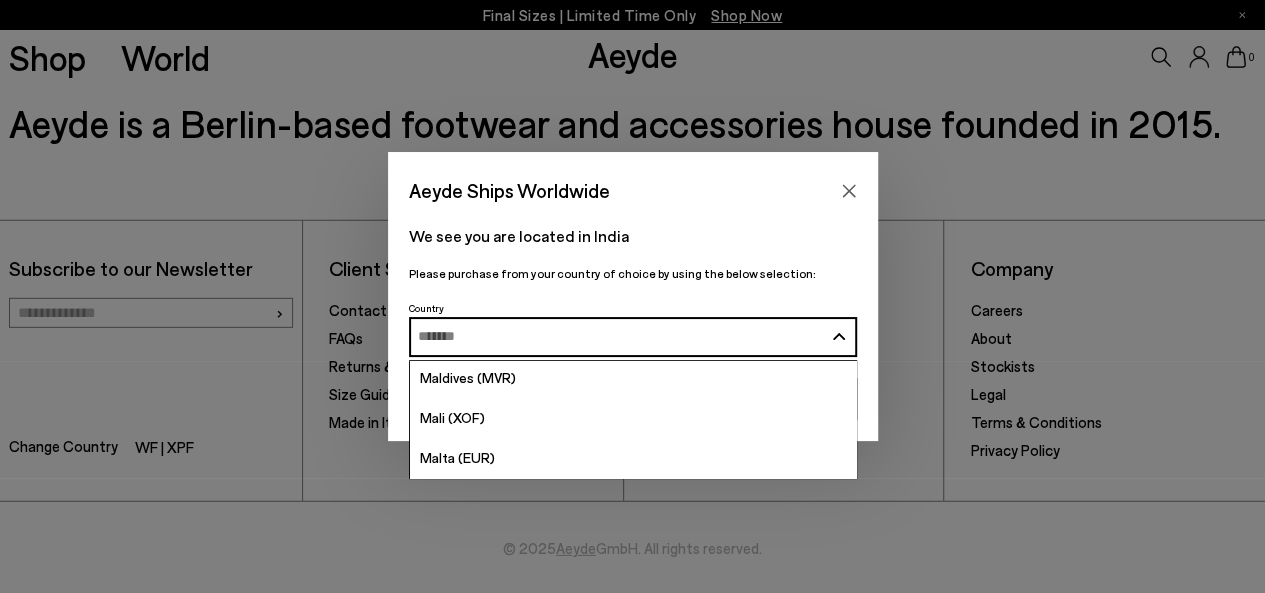 scroll, scrollTop: 4480, scrollLeft: 0, axis: vertical 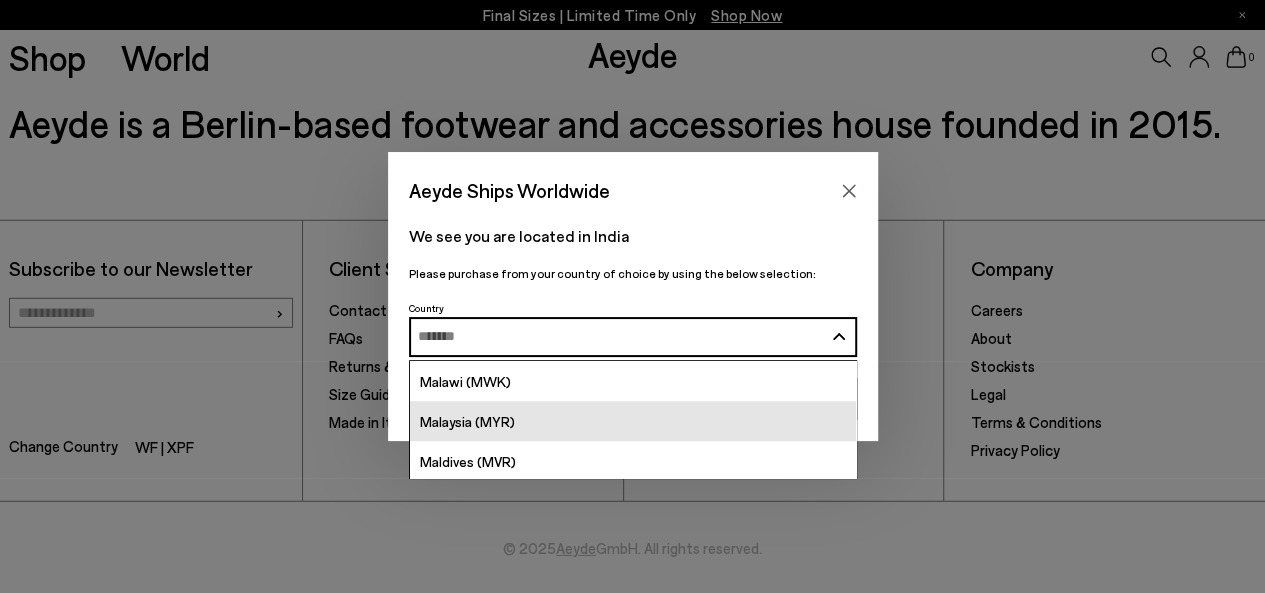 click on "Malaysia (MYR)" at bounding box center [467, 421] 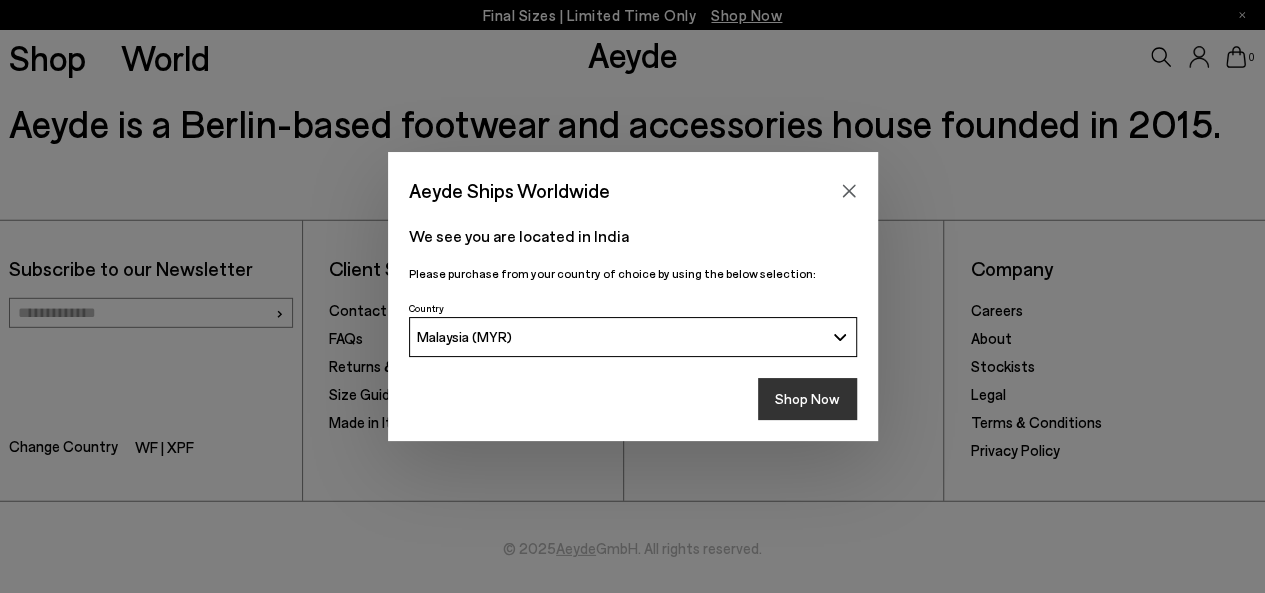 click on "Shop Now" at bounding box center [807, 399] 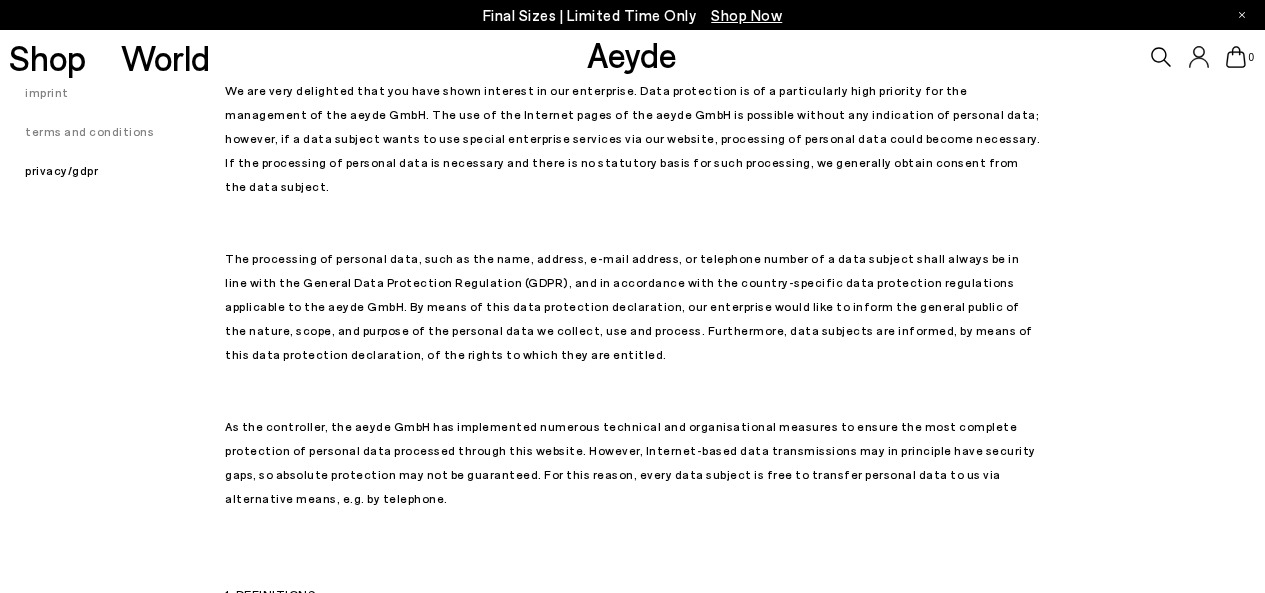 scroll, scrollTop: 0, scrollLeft: 0, axis: both 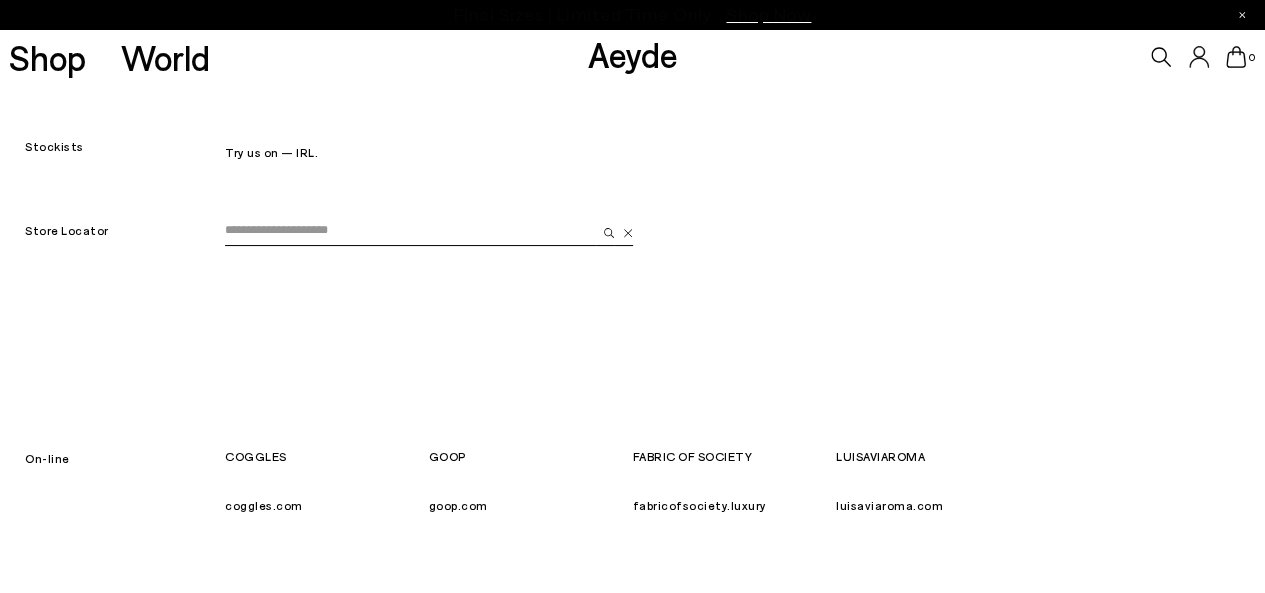 click at bounding box center [410, 231] 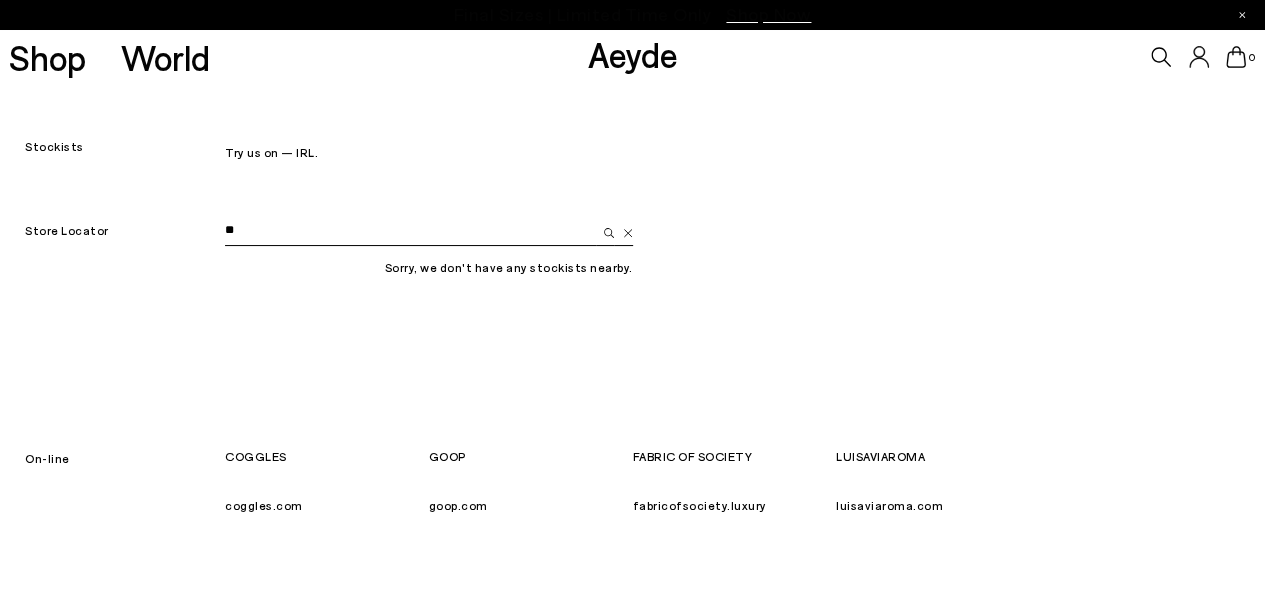 type on "*" 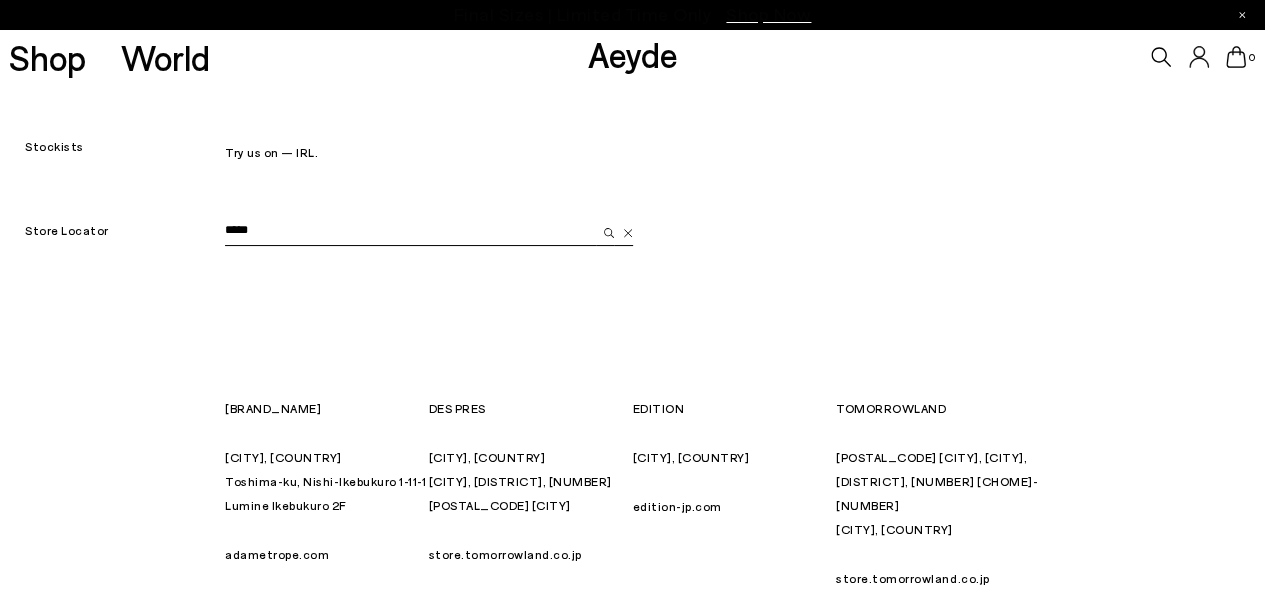 scroll, scrollTop: 518, scrollLeft: 0, axis: vertical 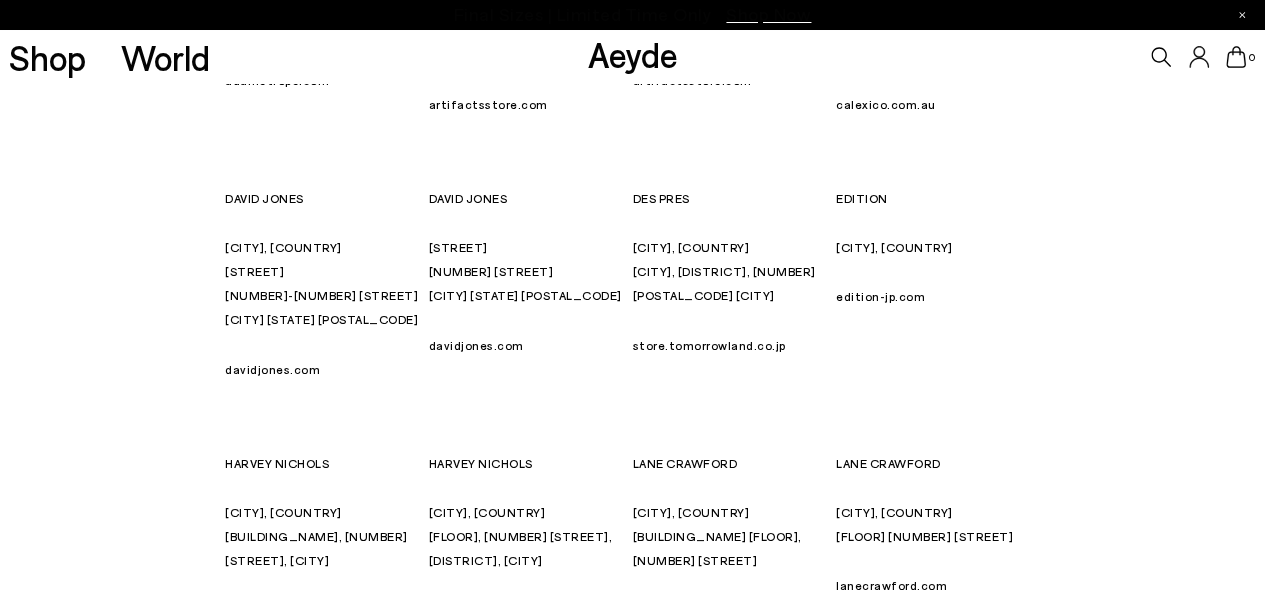 type on "*****" 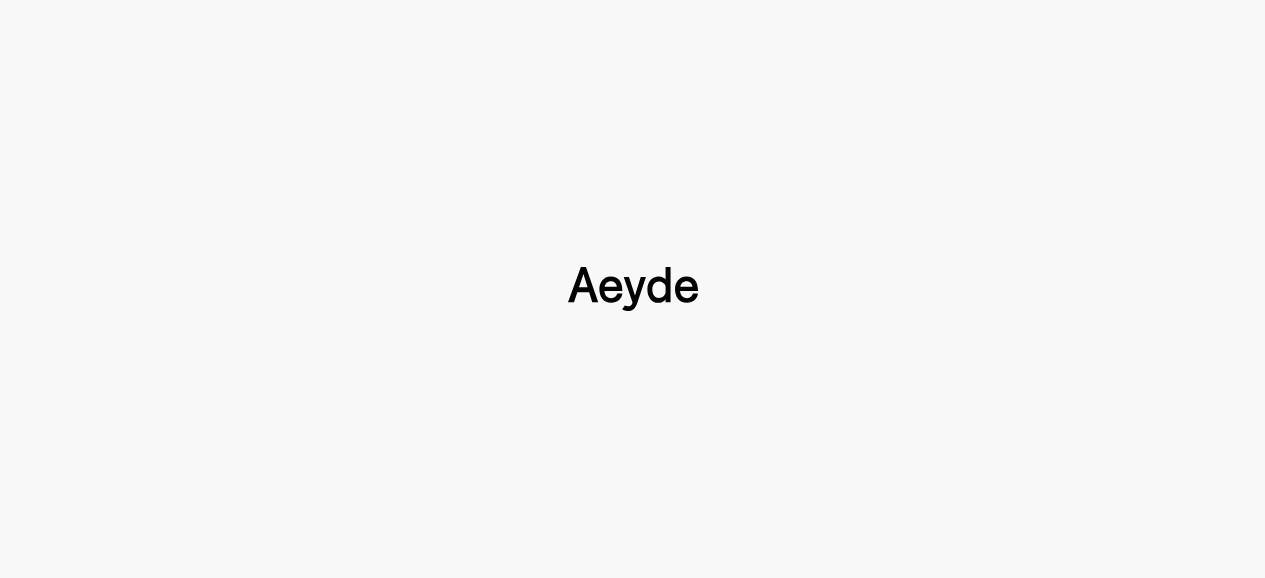 type 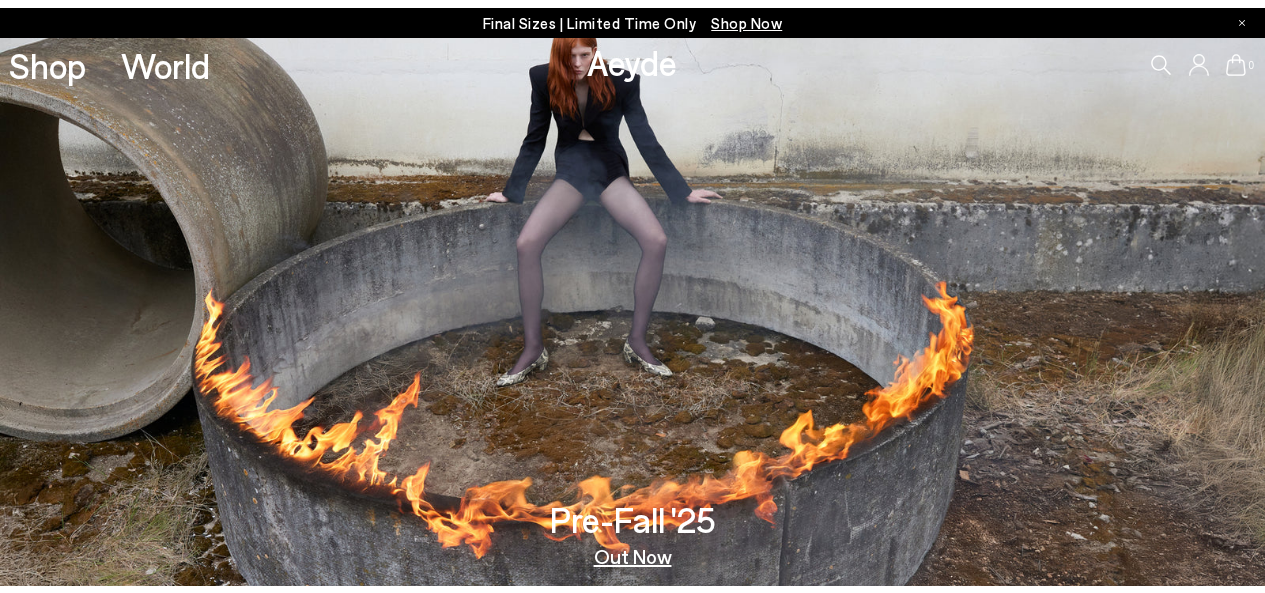 scroll, scrollTop: 0, scrollLeft: 0, axis: both 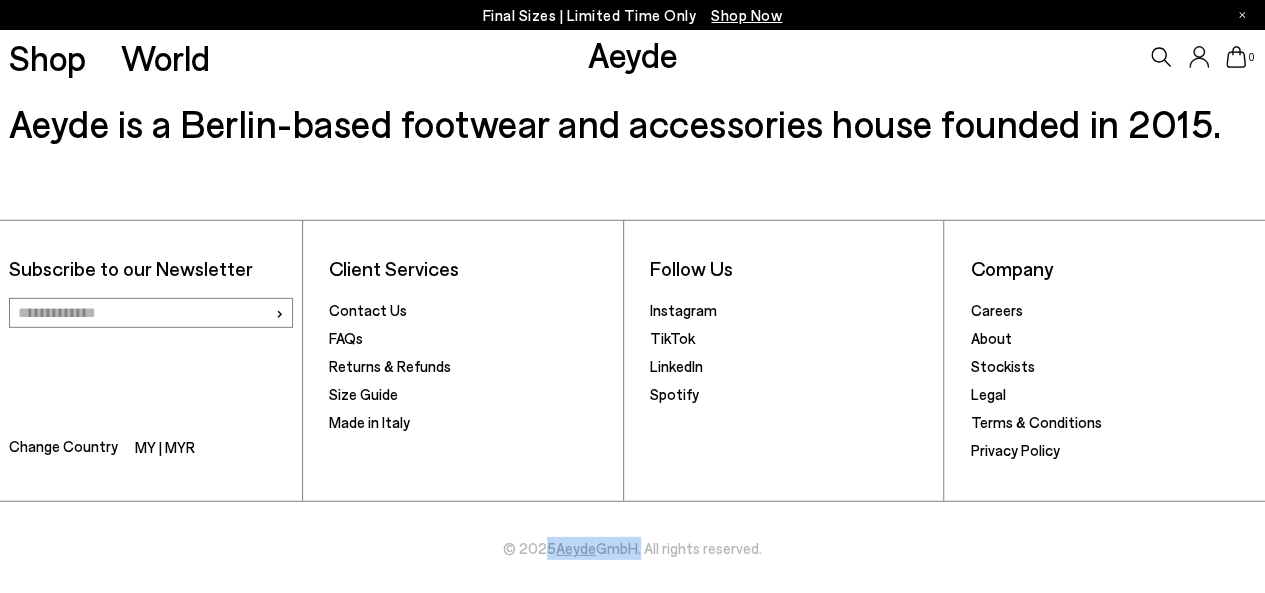drag, startPoint x: 480, startPoint y: 534, endPoint x: 638, endPoint y: 551, distance: 158.91193 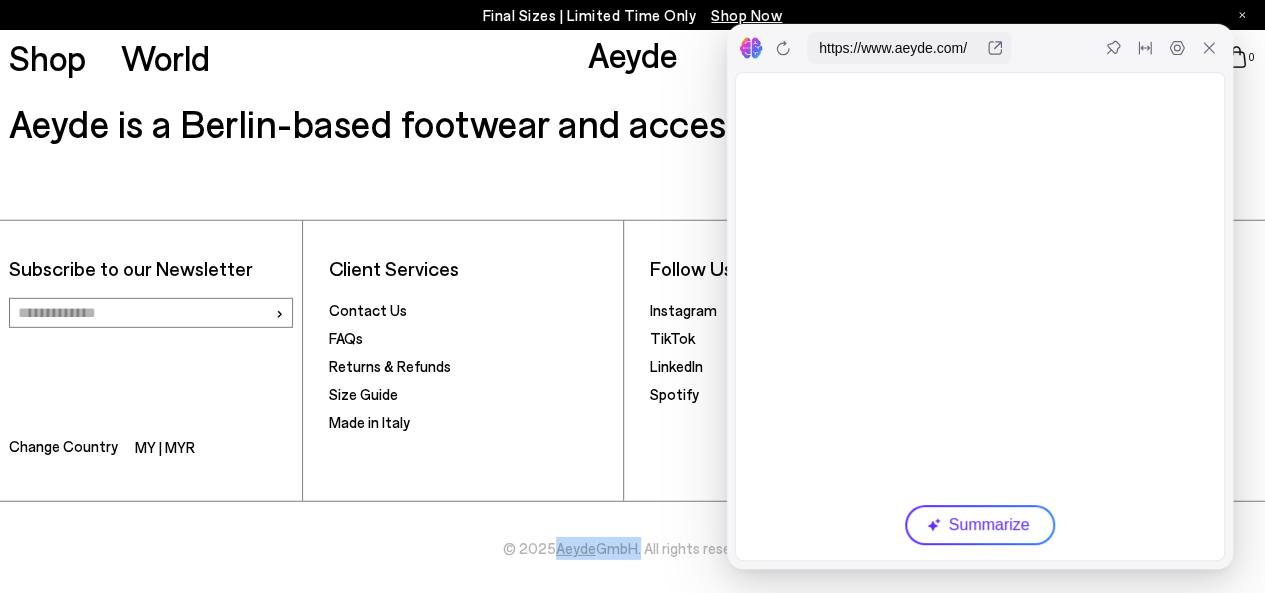 drag, startPoint x: 641, startPoint y: 543, endPoint x: 554, endPoint y: 545, distance: 87.02299 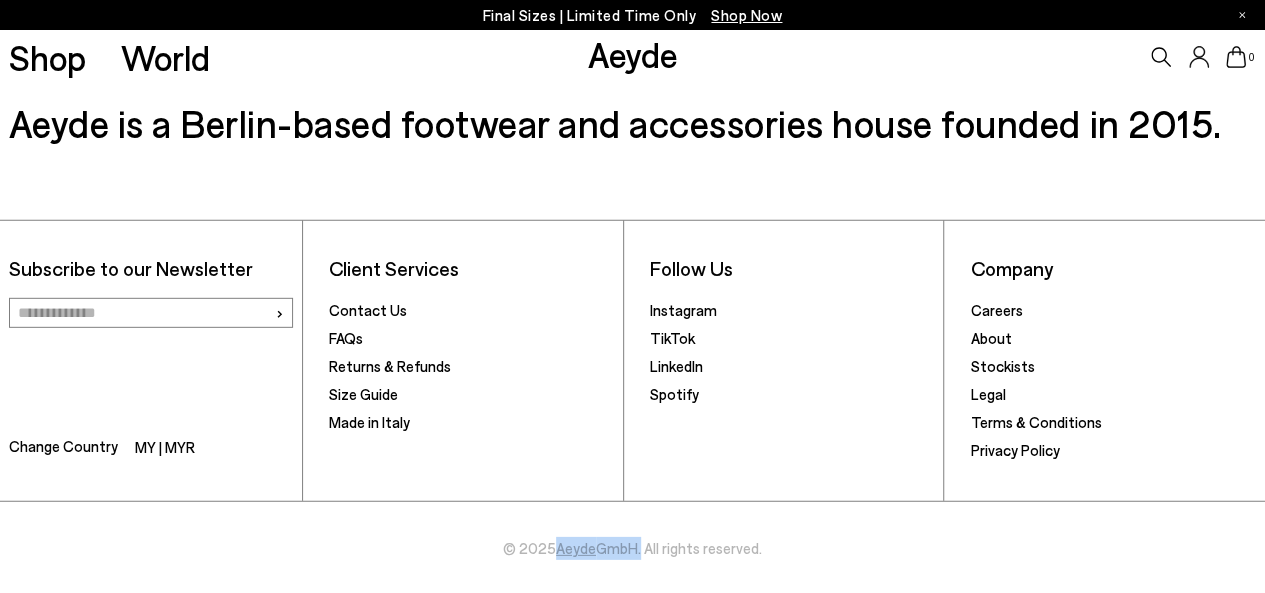 copy on "Aeyde  GmbH" 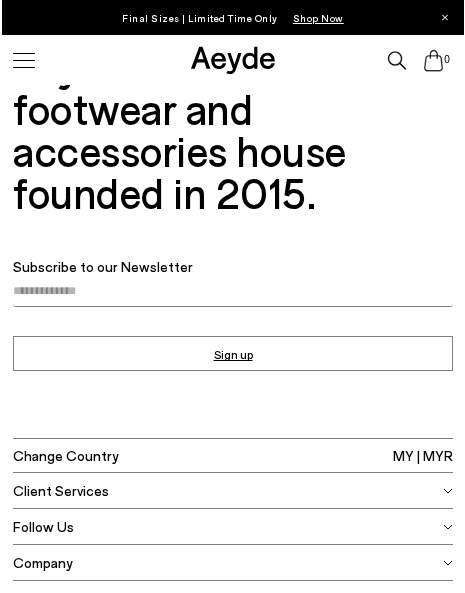 scroll, scrollTop: 4423, scrollLeft: 0, axis: vertical 